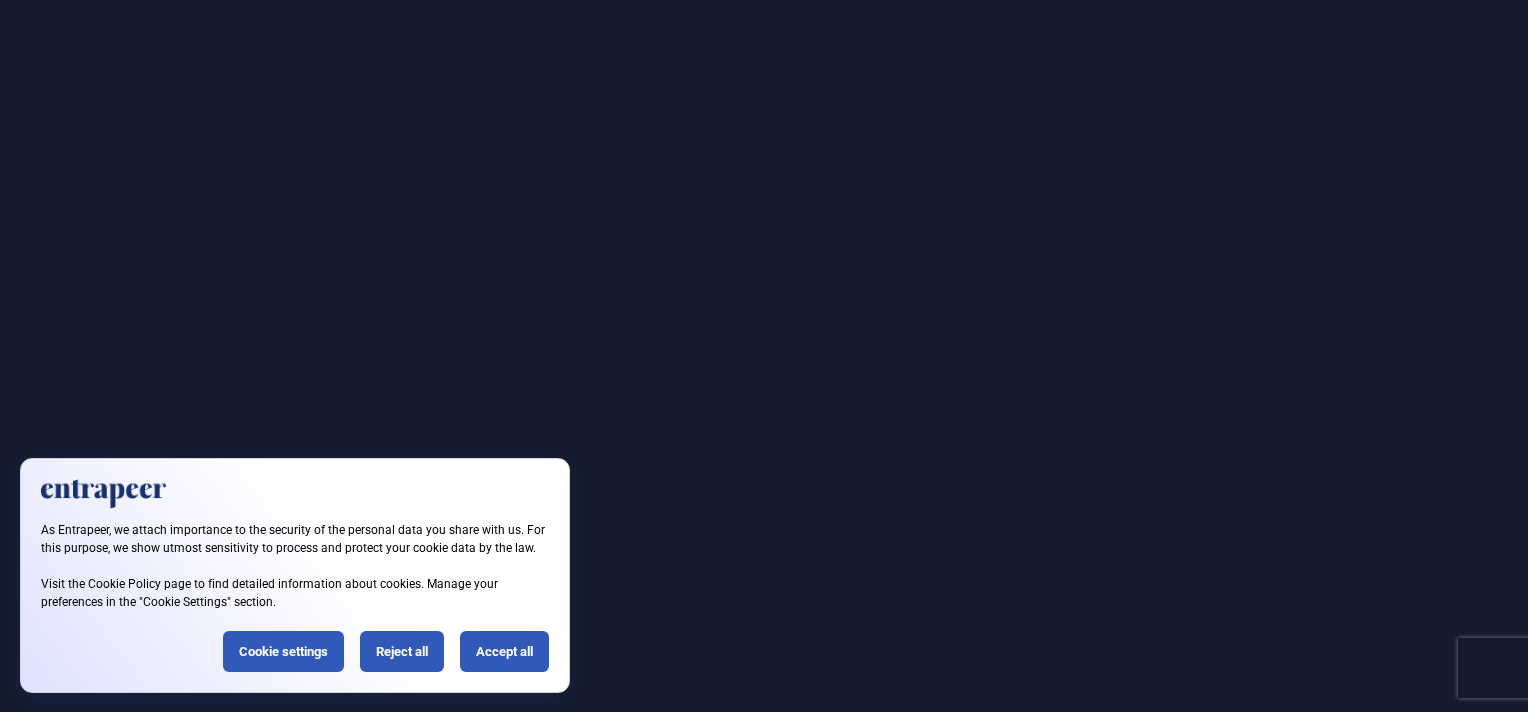 scroll, scrollTop: 0, scrollLeft: 0, axis: both 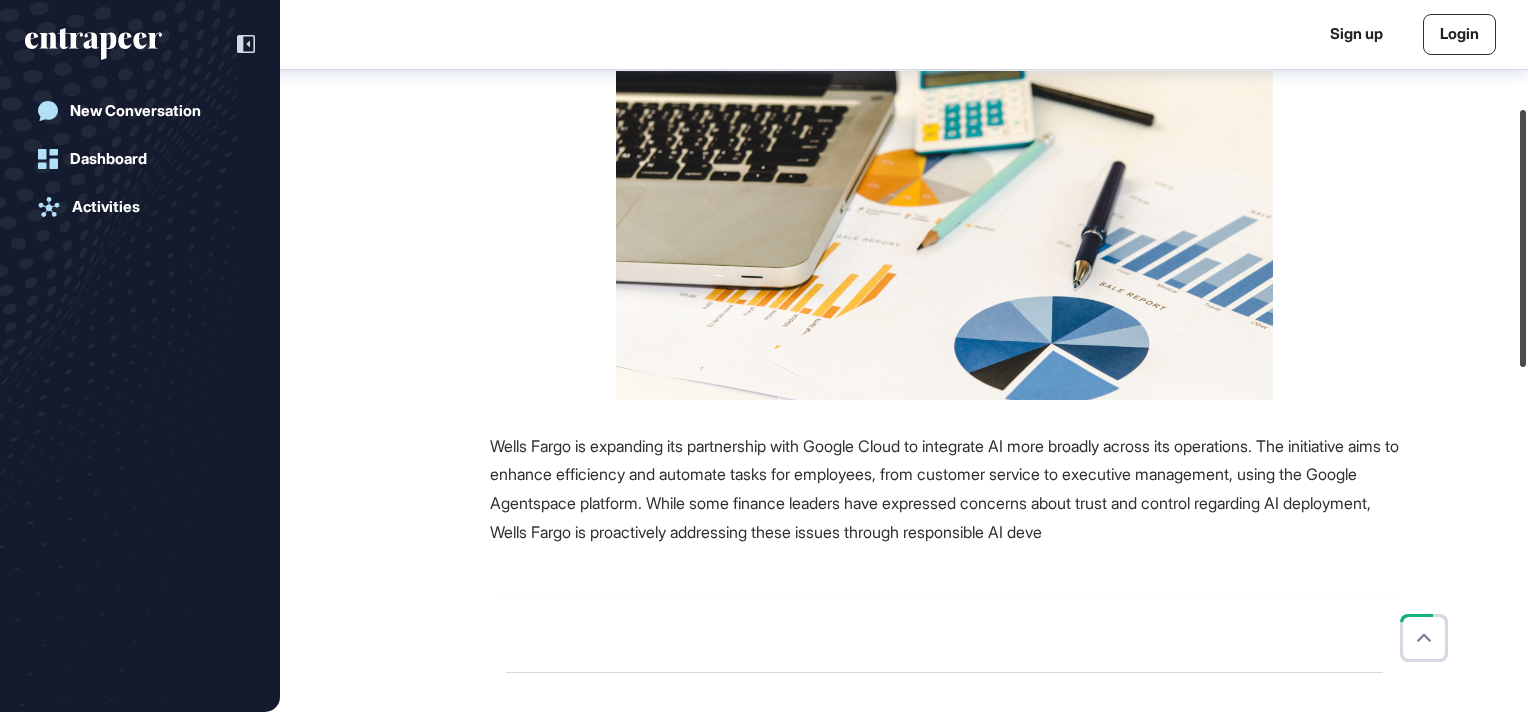 drag, startPoint x: 1518, startPoint y: 177, endPoint x: 1500, endPoint y: 285, distance: 109.48972 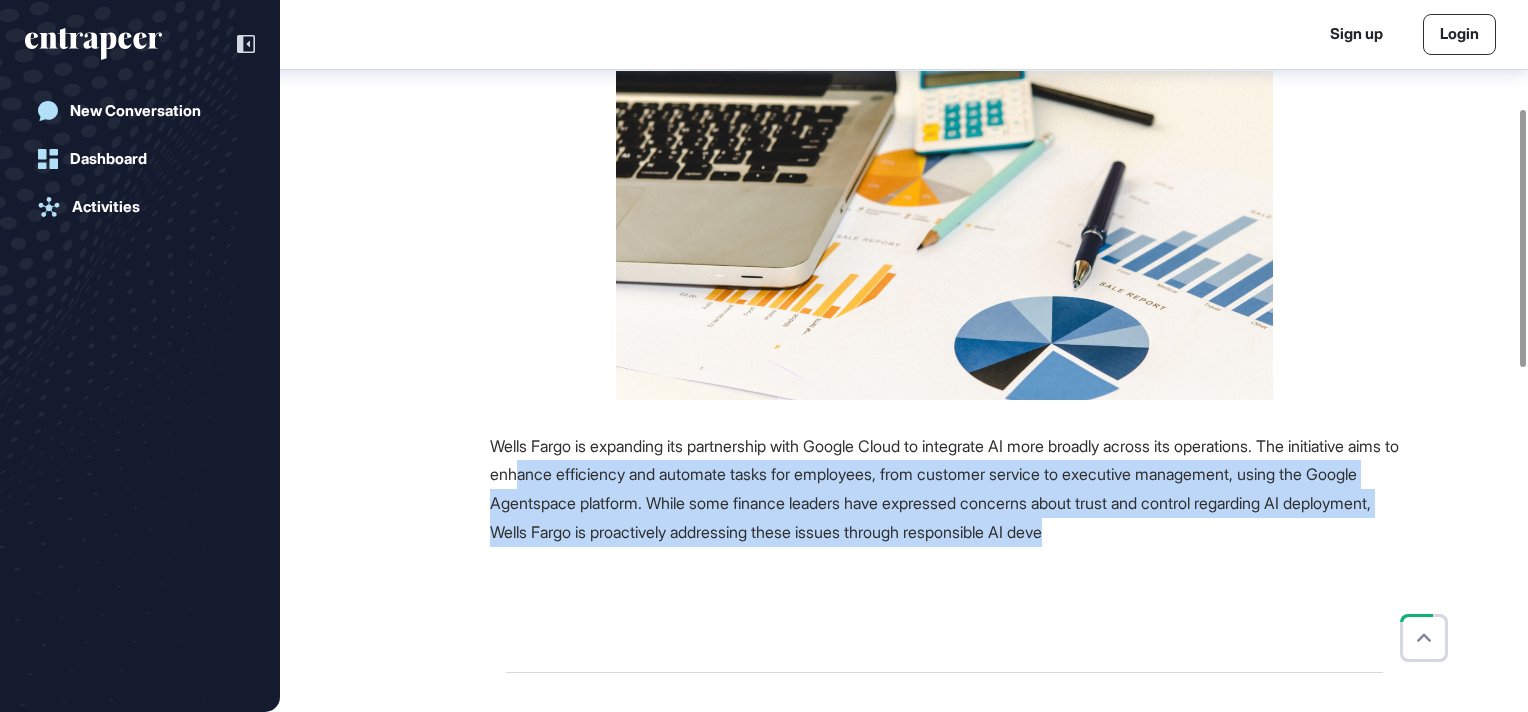 drag, startPoint x: 646, startPoint y: 476, endPoint x: 1332, endPoint y: 527, distance: 687.8932 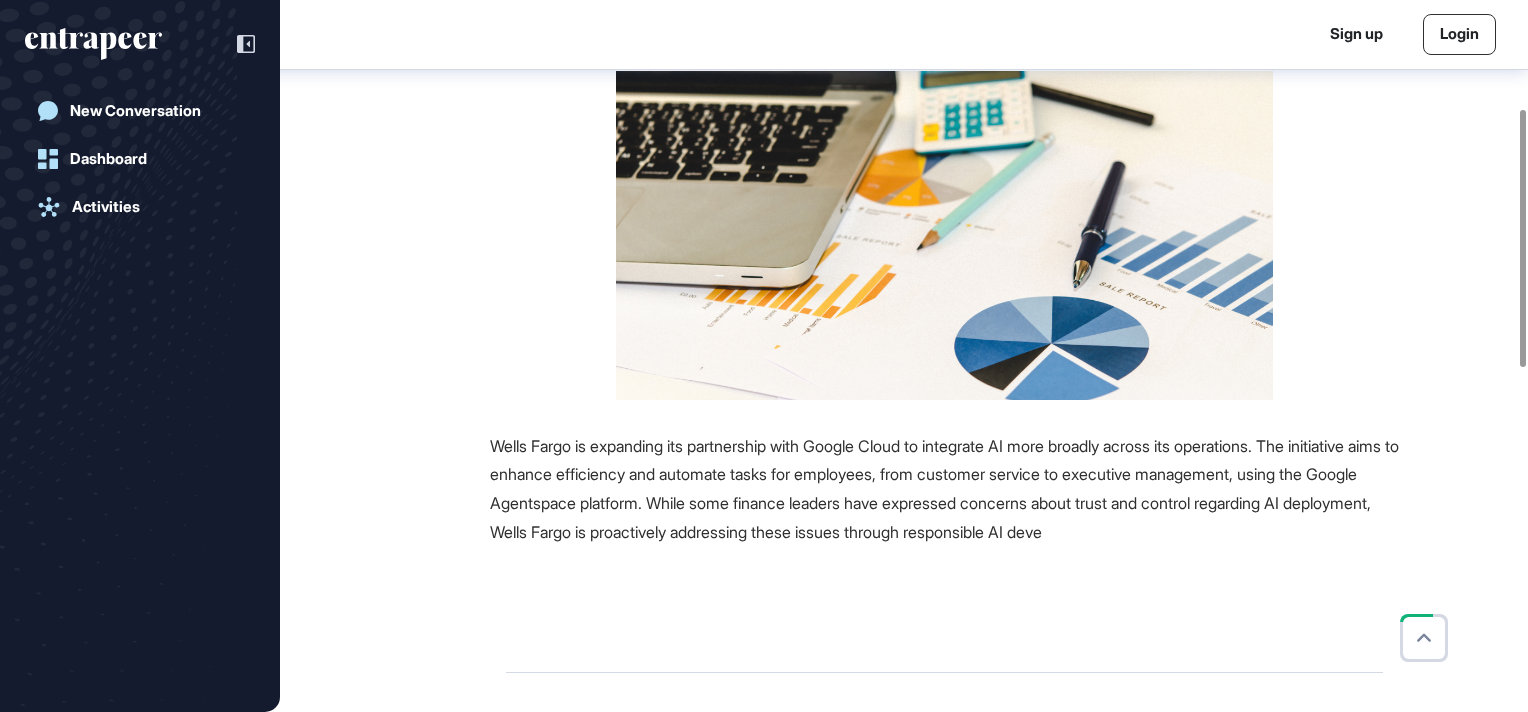 drag, startPoint x: 1332, startPoint y: 527, endPoint x: 1380, endPoint y: 296, distance: 235.93431 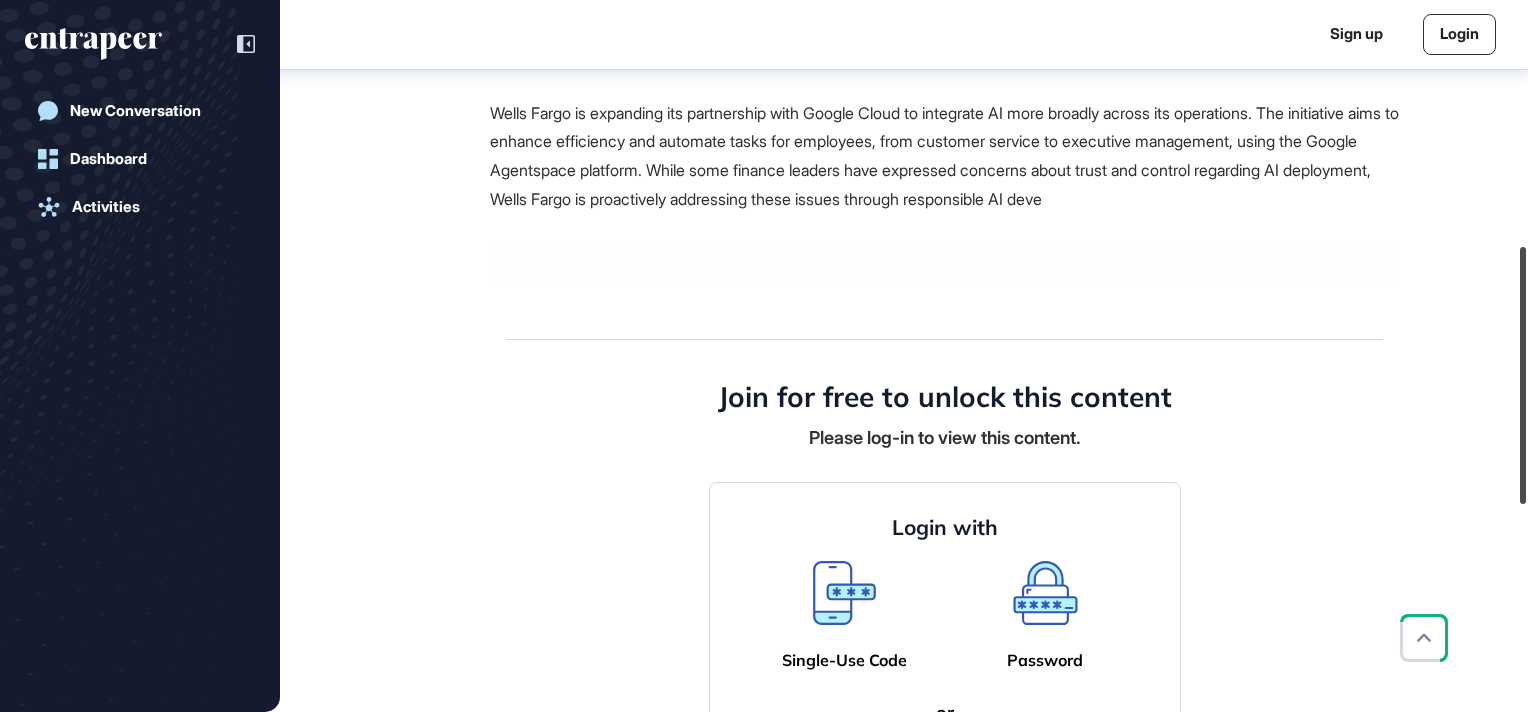 scroll, scrollTop: 700, scrollLeft: 0, axis: vertical 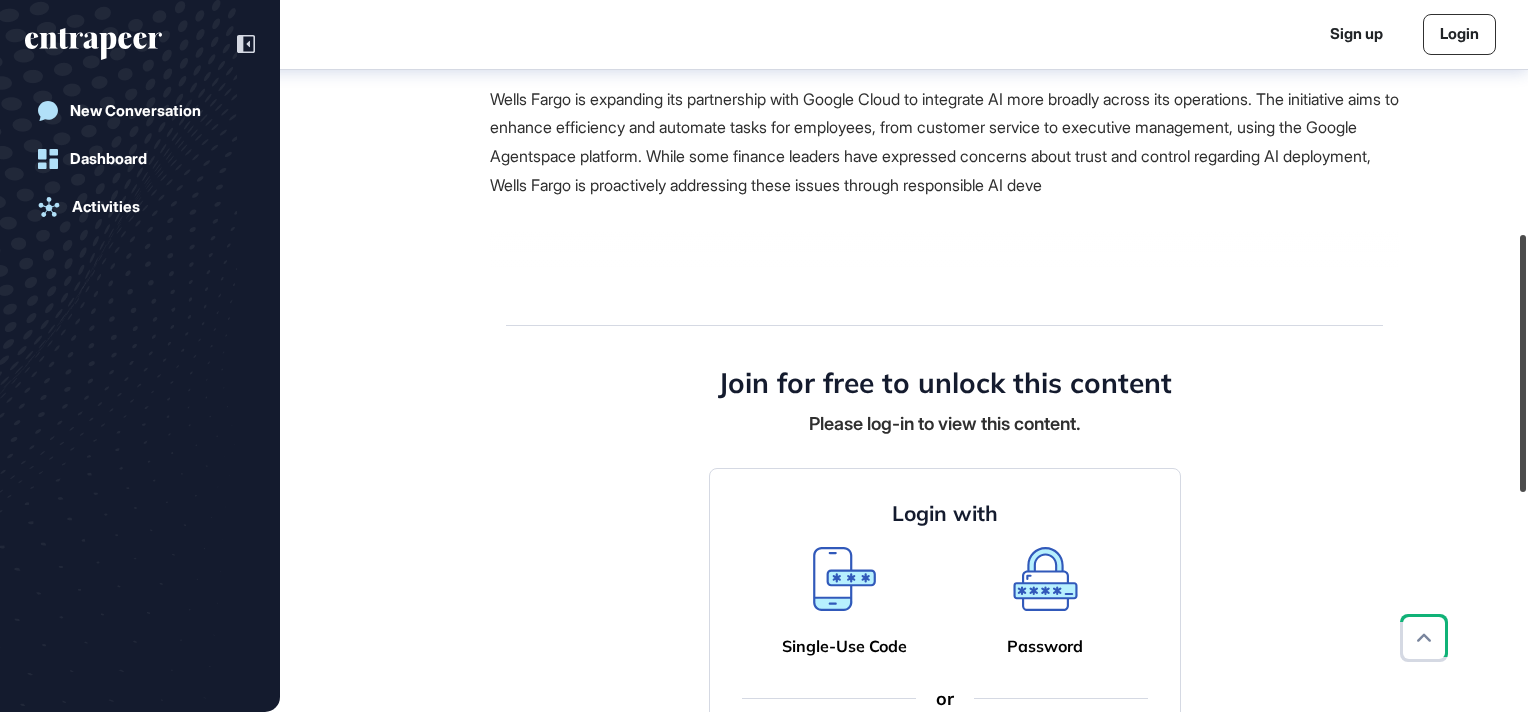 drag, startPoint x: 1524, startPoint y: 182, endPoint x: 1505, endPoint y: 392, distance: 210.85777 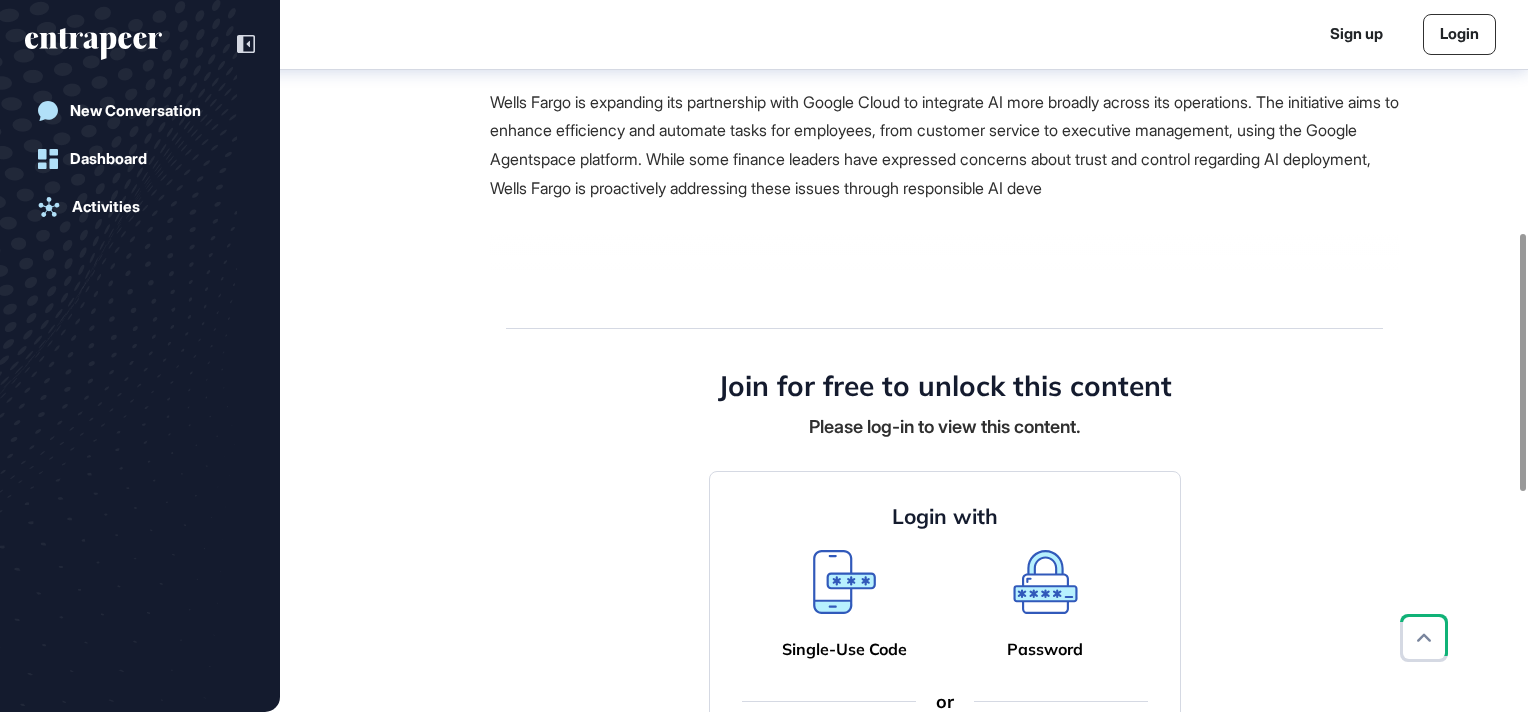 click on "Login" at bounding box center [1459, 34] 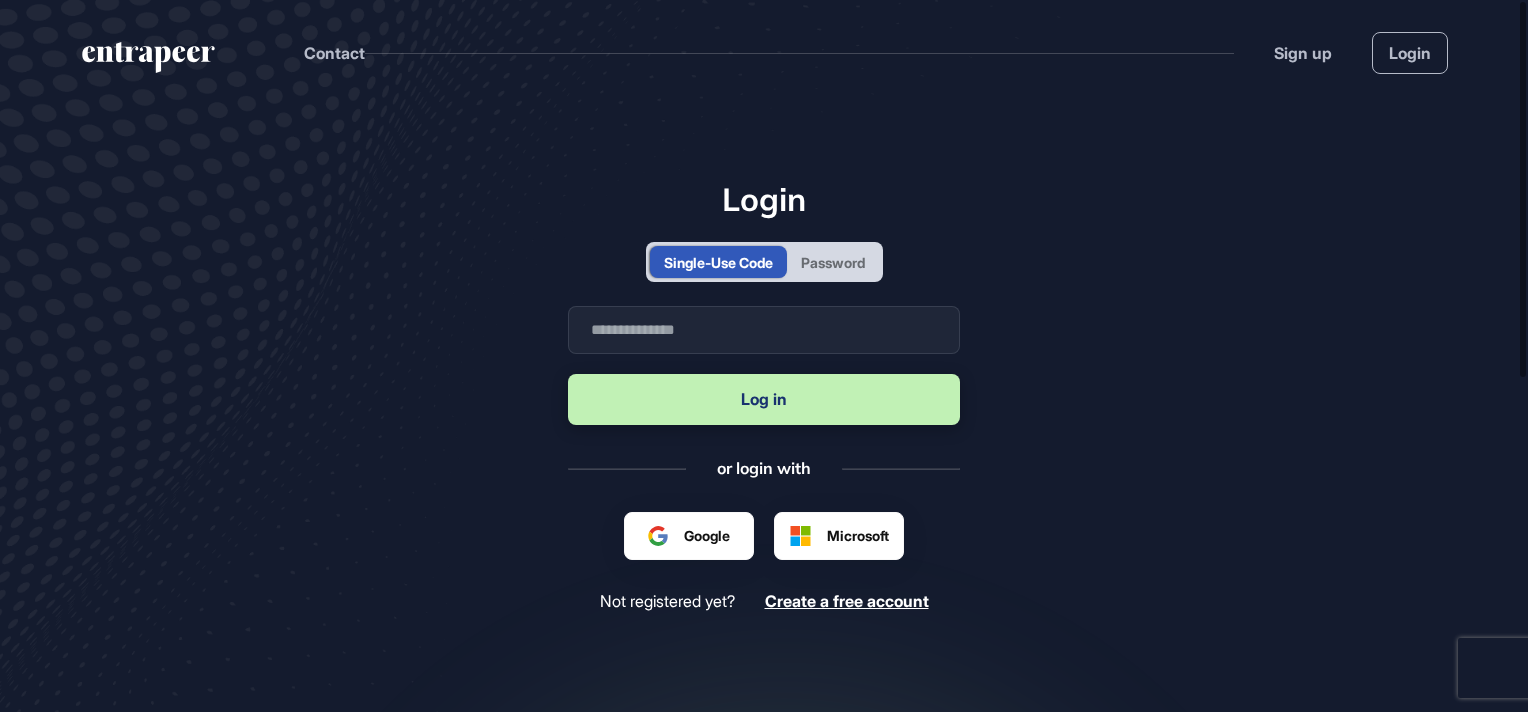 scroll, scrollTop: 712, scrollLeft: 1528, axis: both 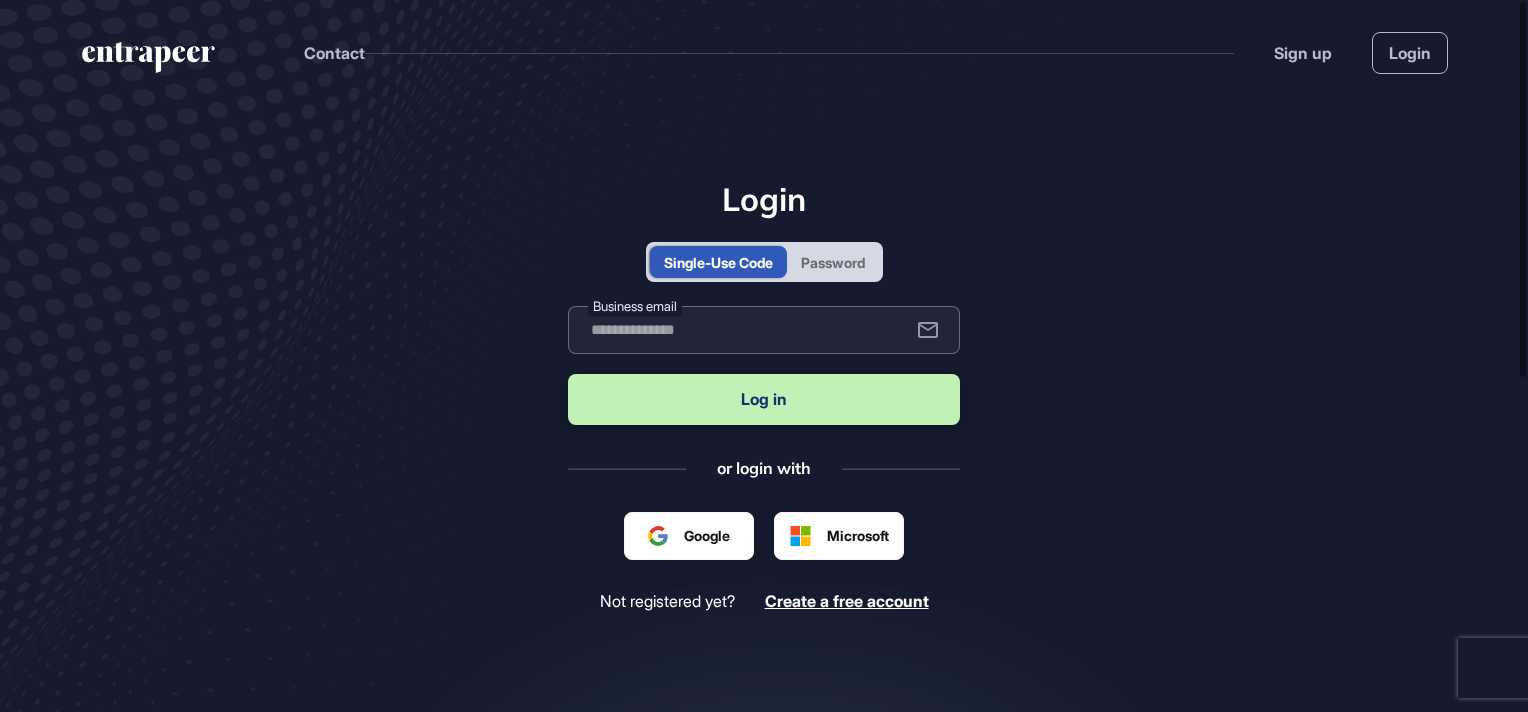 click at bounding box center (764, 330) 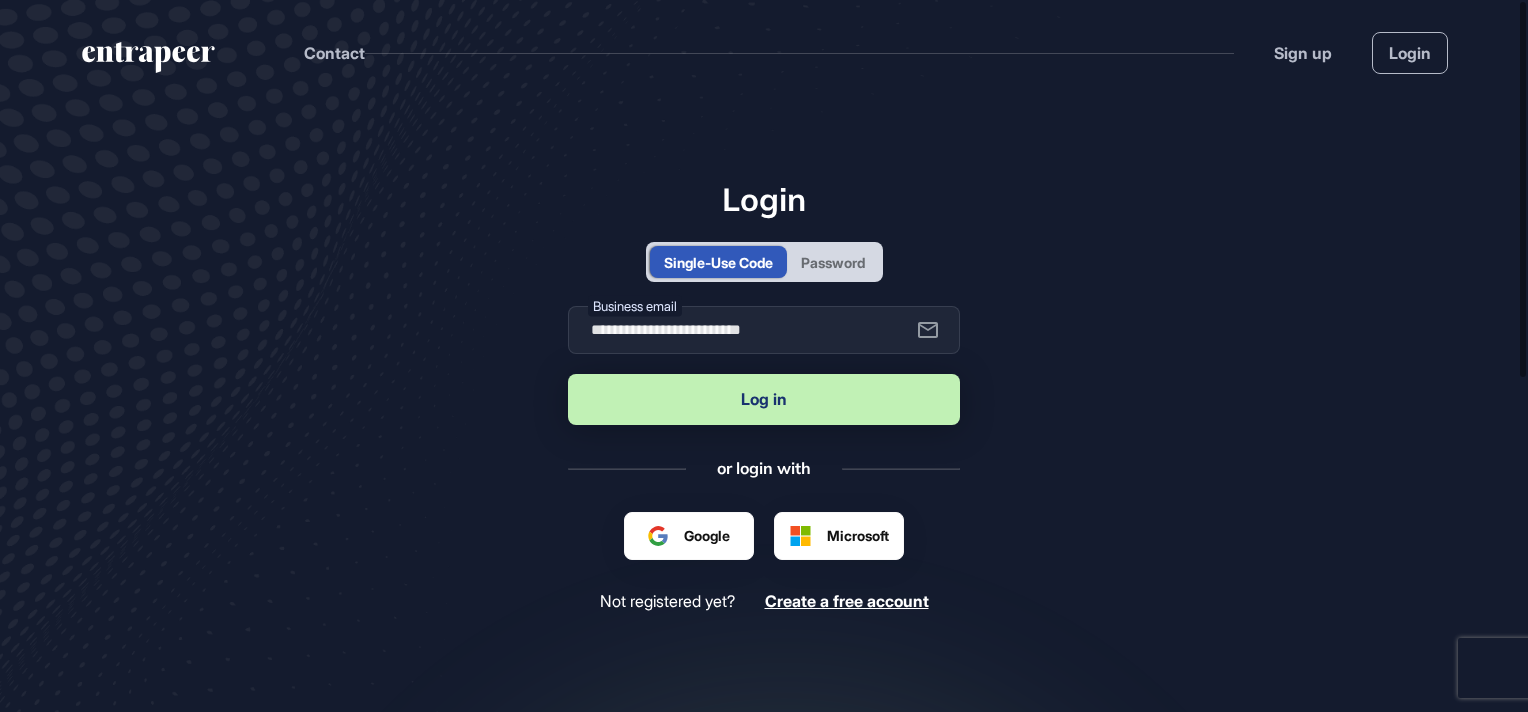 click on "Log in" at bounding box center [764, 399] 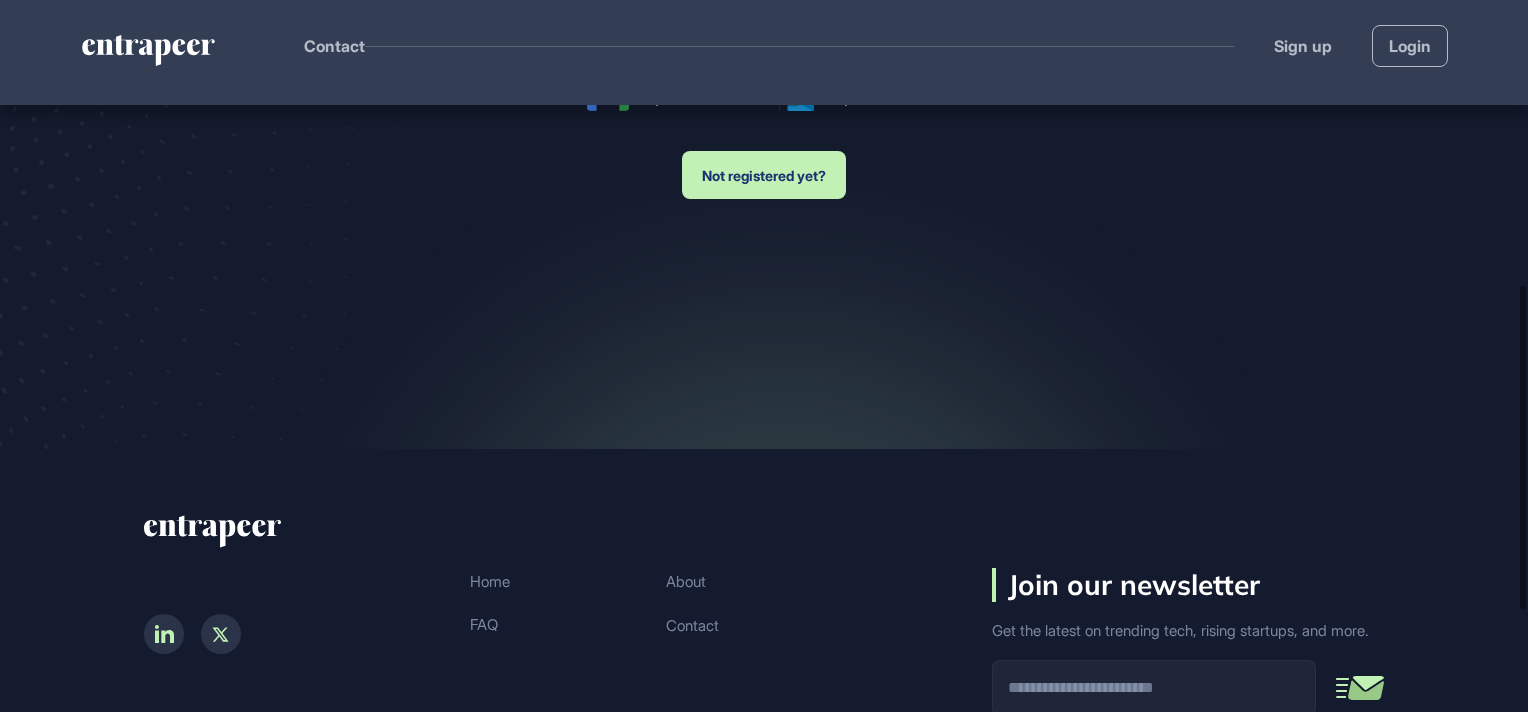 scroll, scrollTop: 0, scrollLeft: 0, axis: both 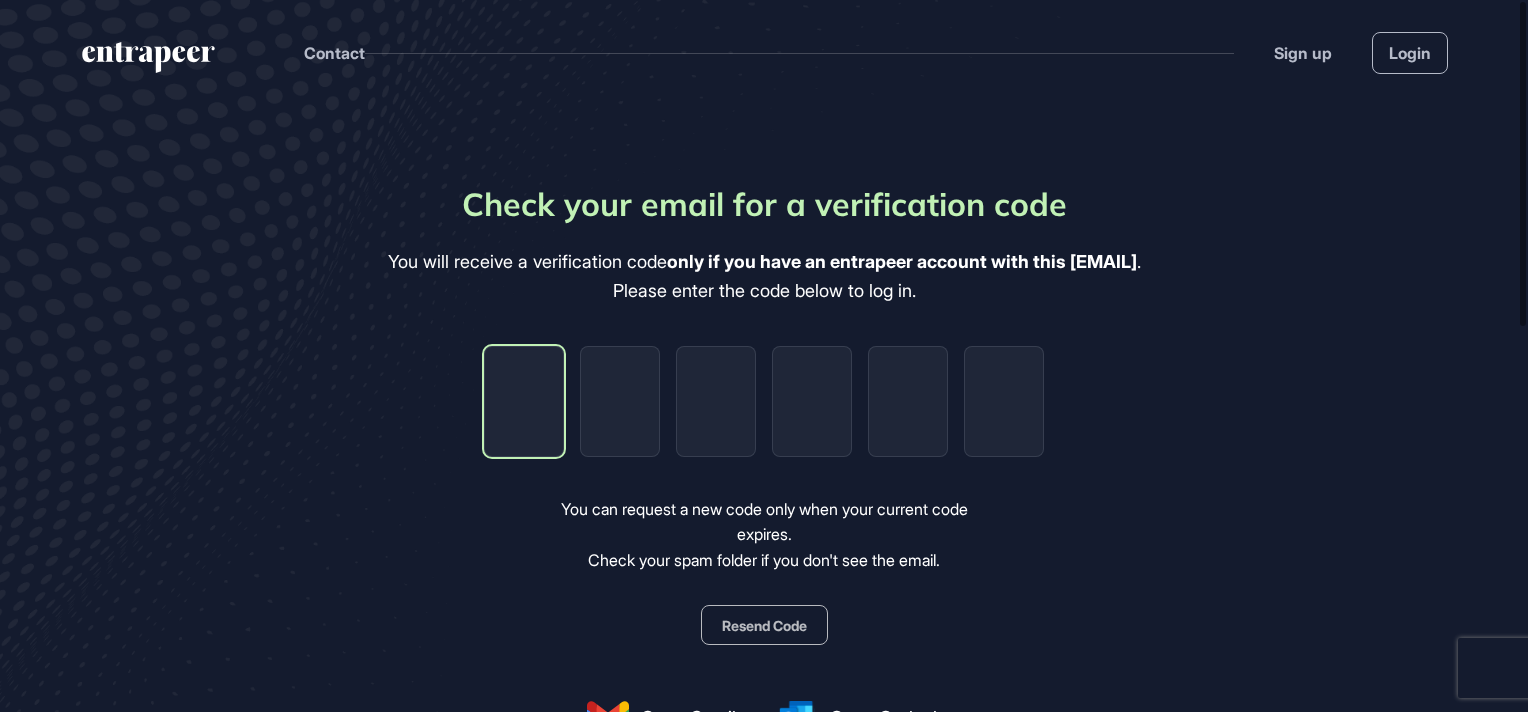 type on "*" 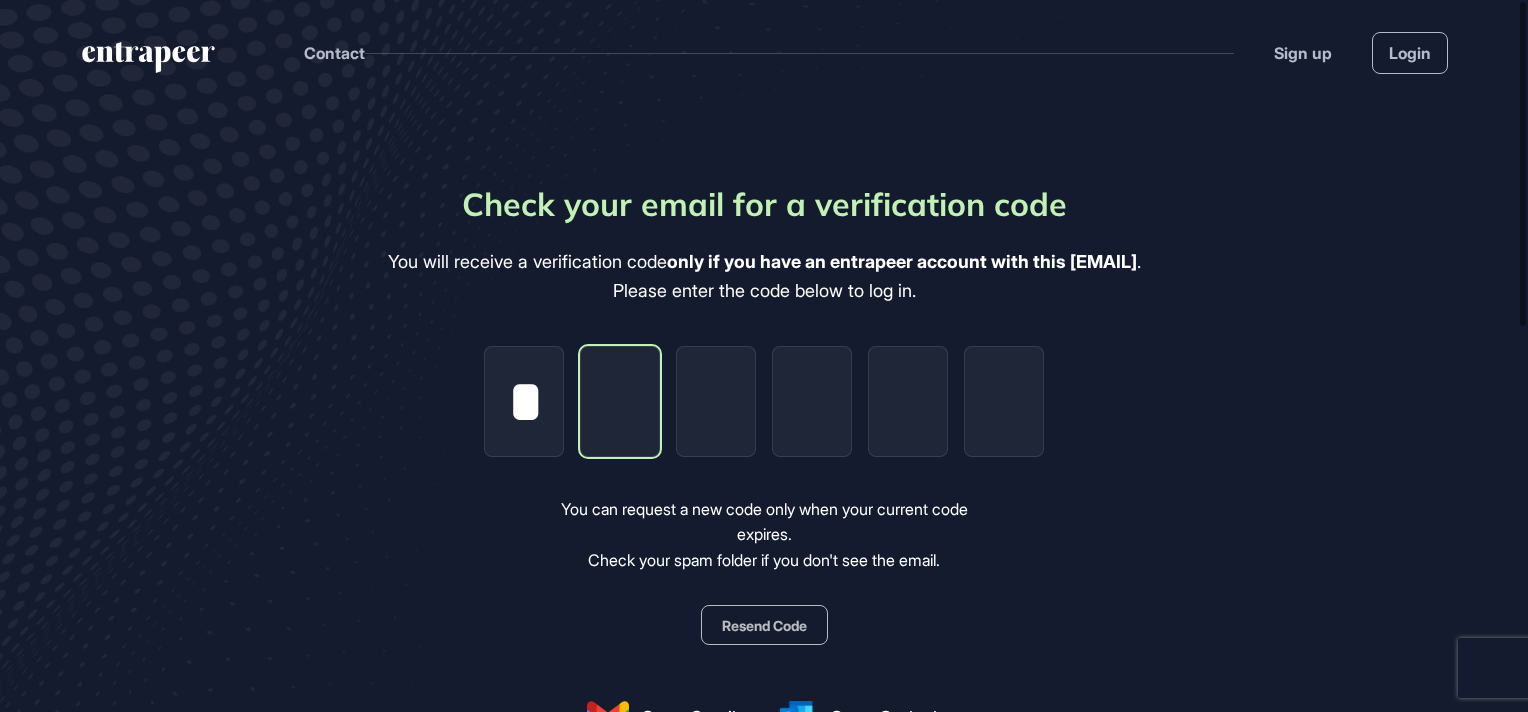 type on "*" 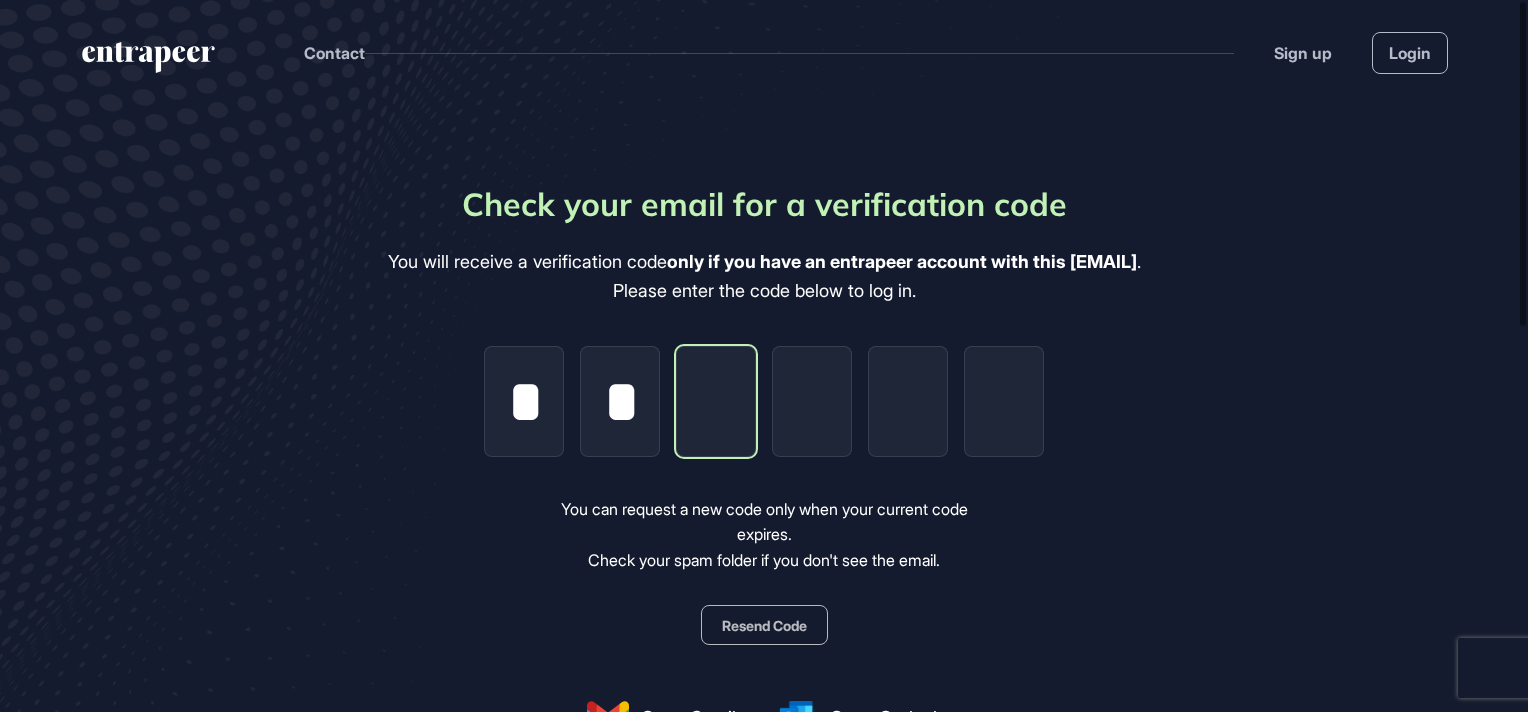 type on "*" 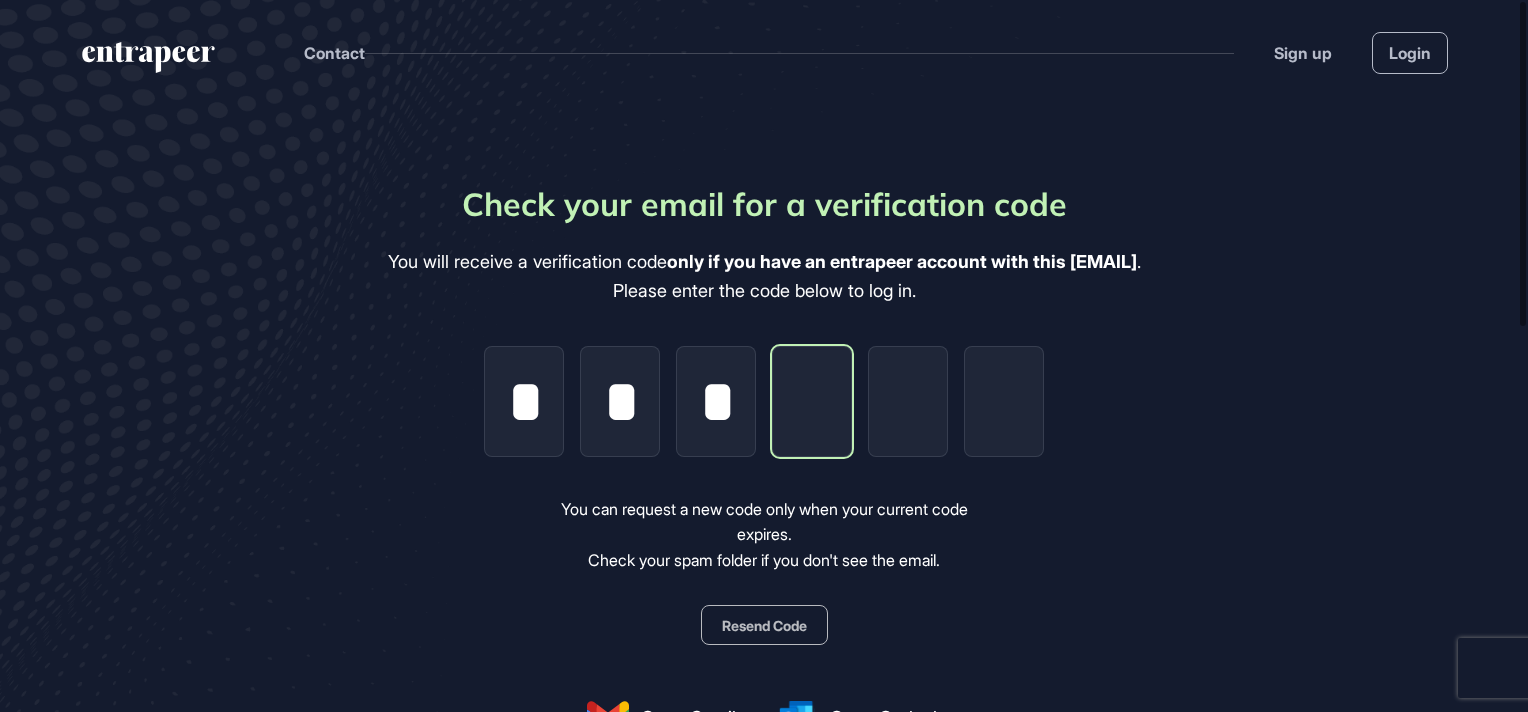type on "*" 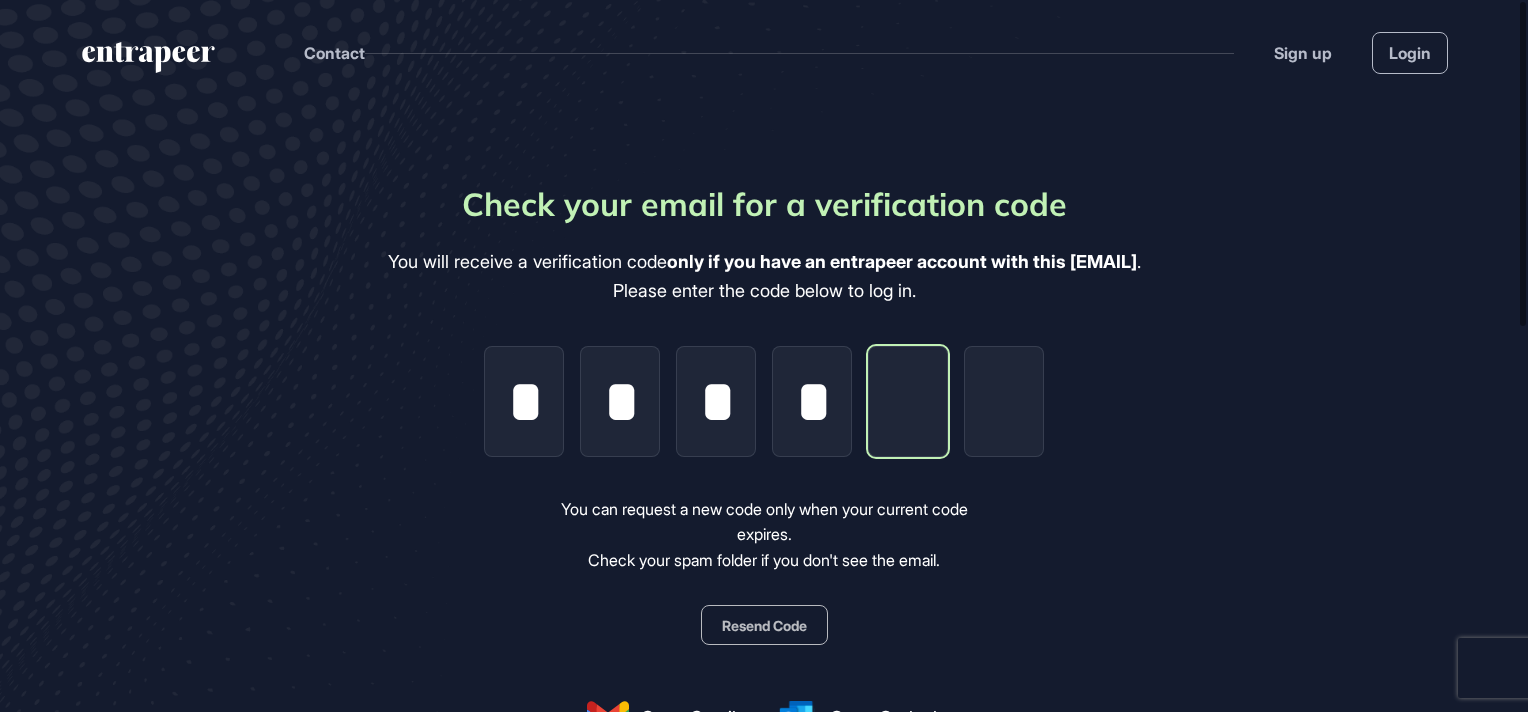 type on "*" 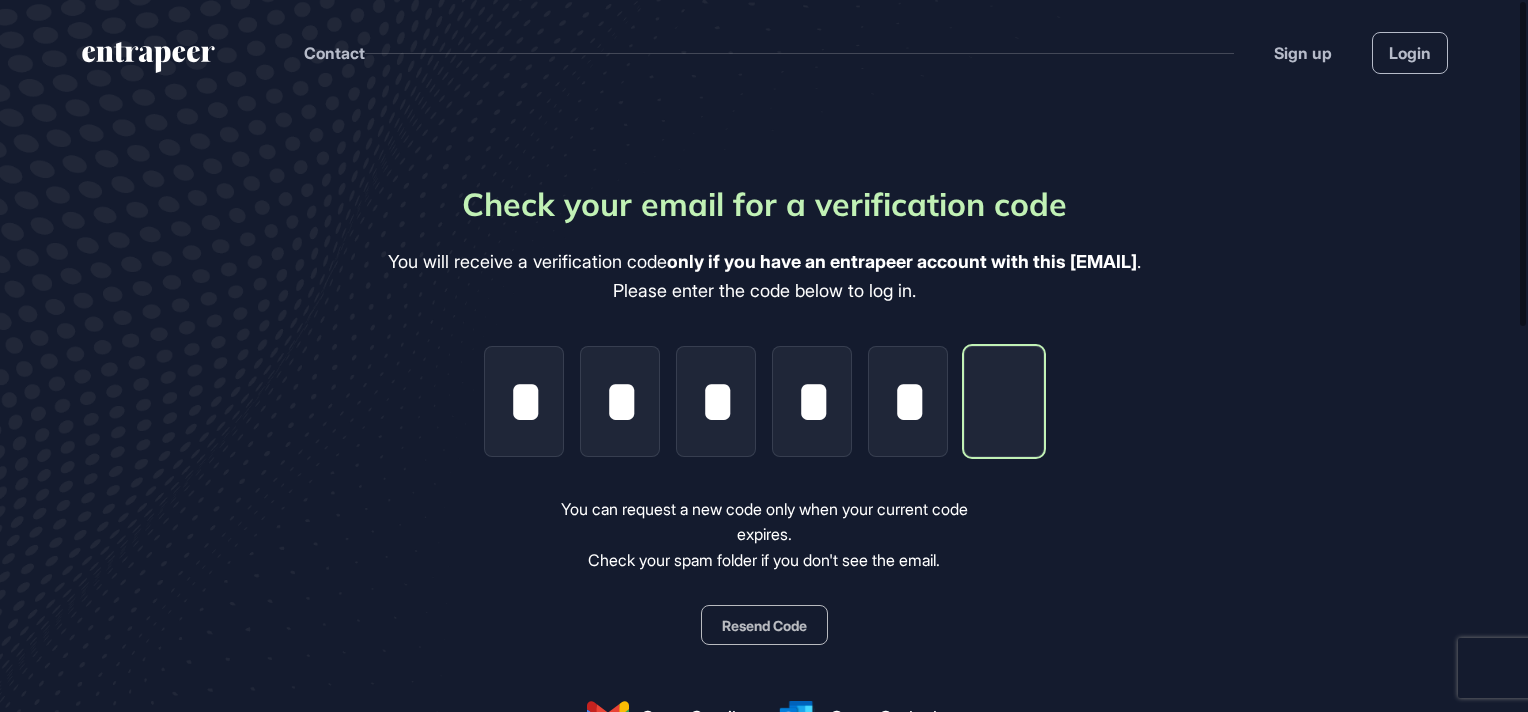 type on "*" 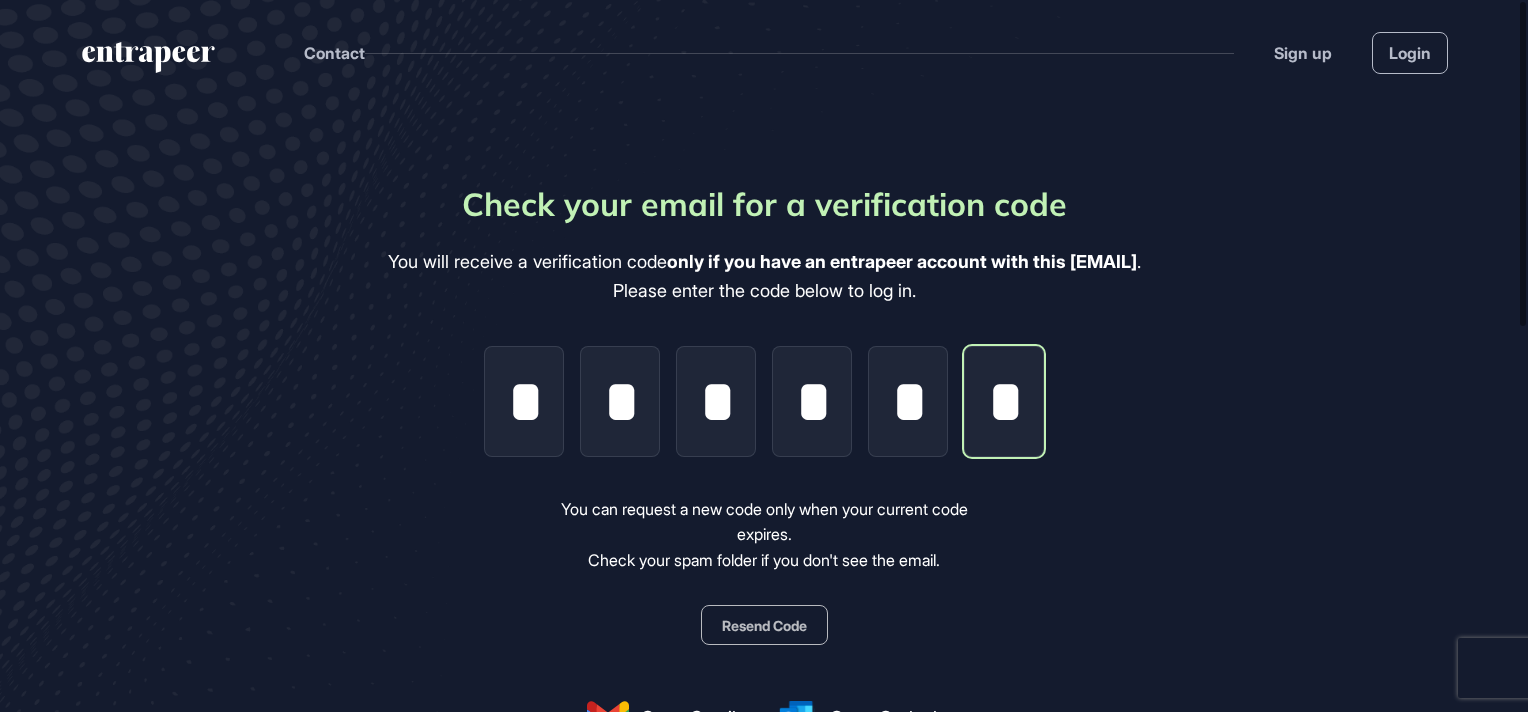 scroll, scrollTop: 0, scrollLeft: 4, axis: horizontal 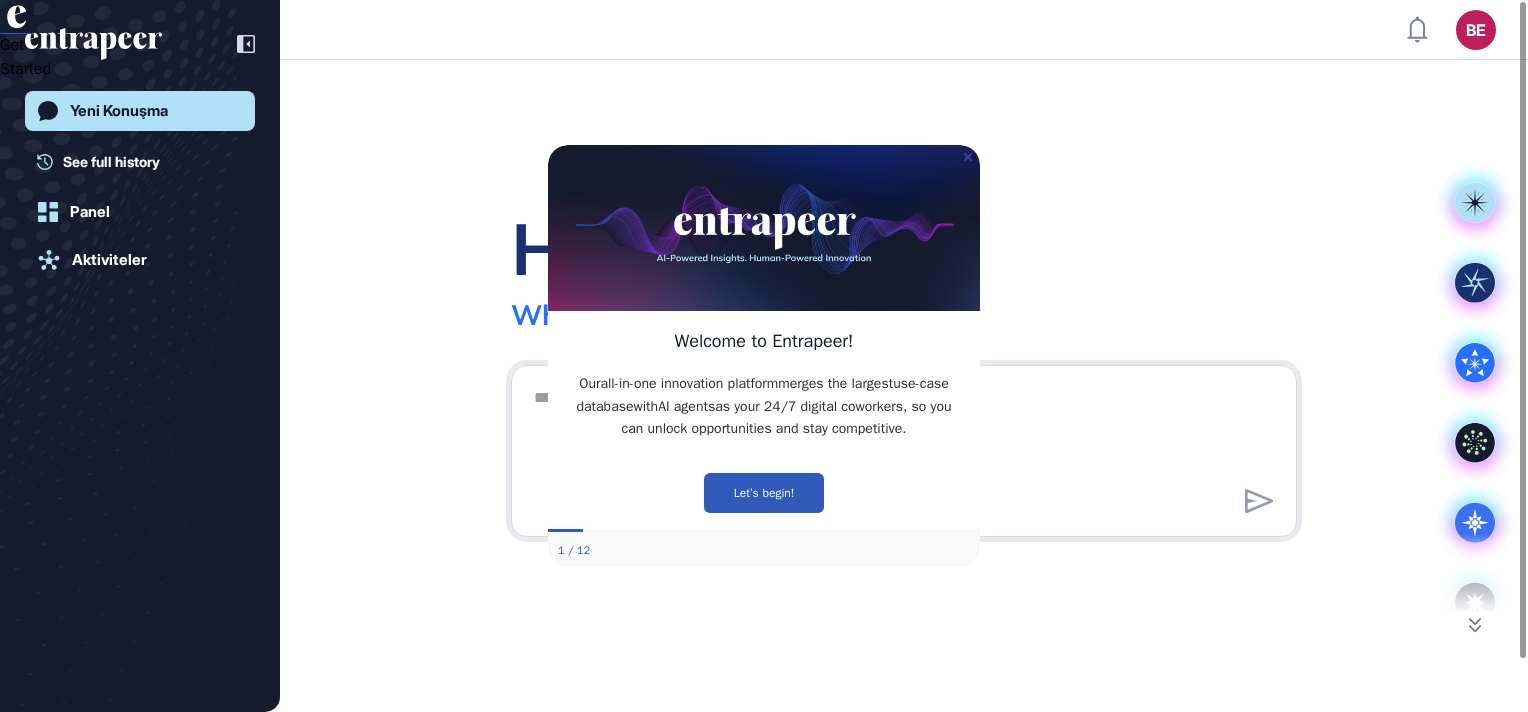click 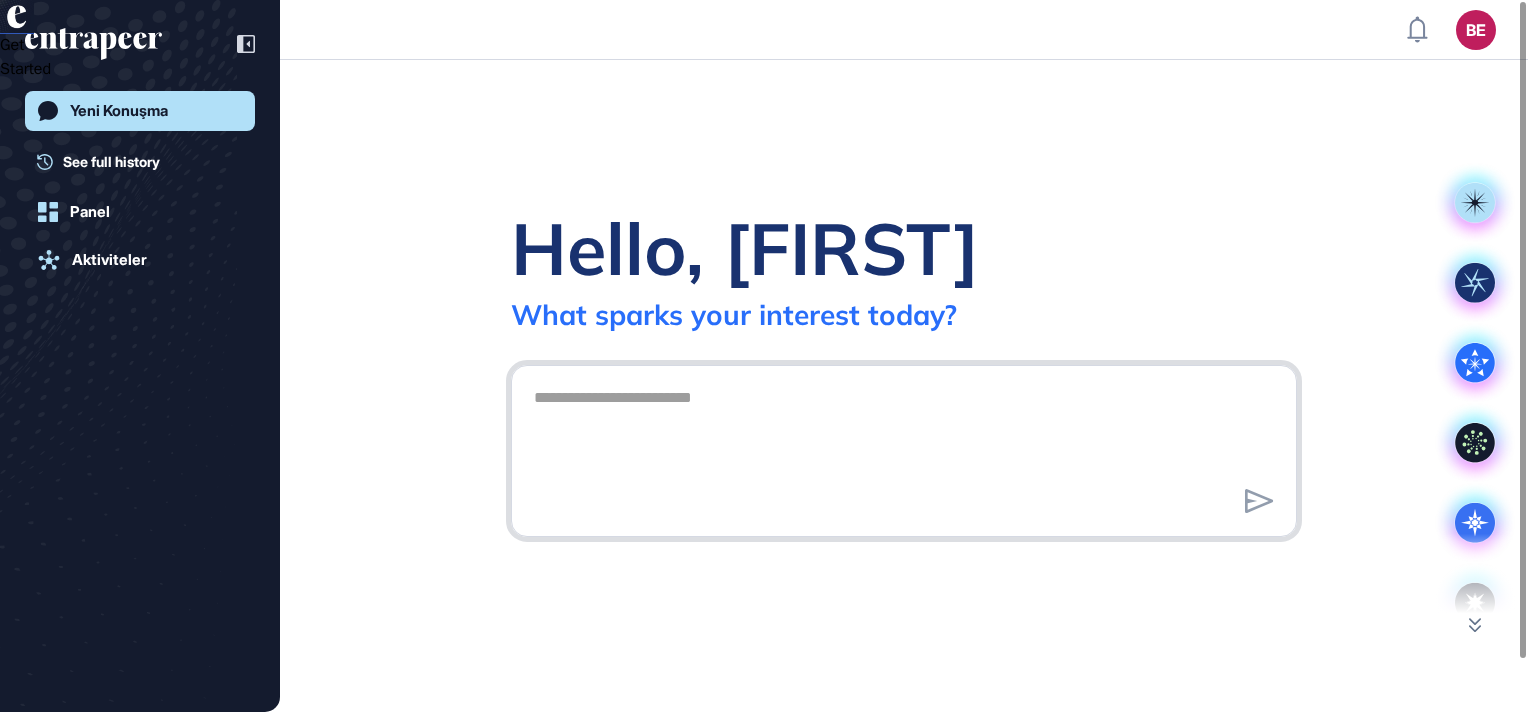 click at bounding box center (904, 448) 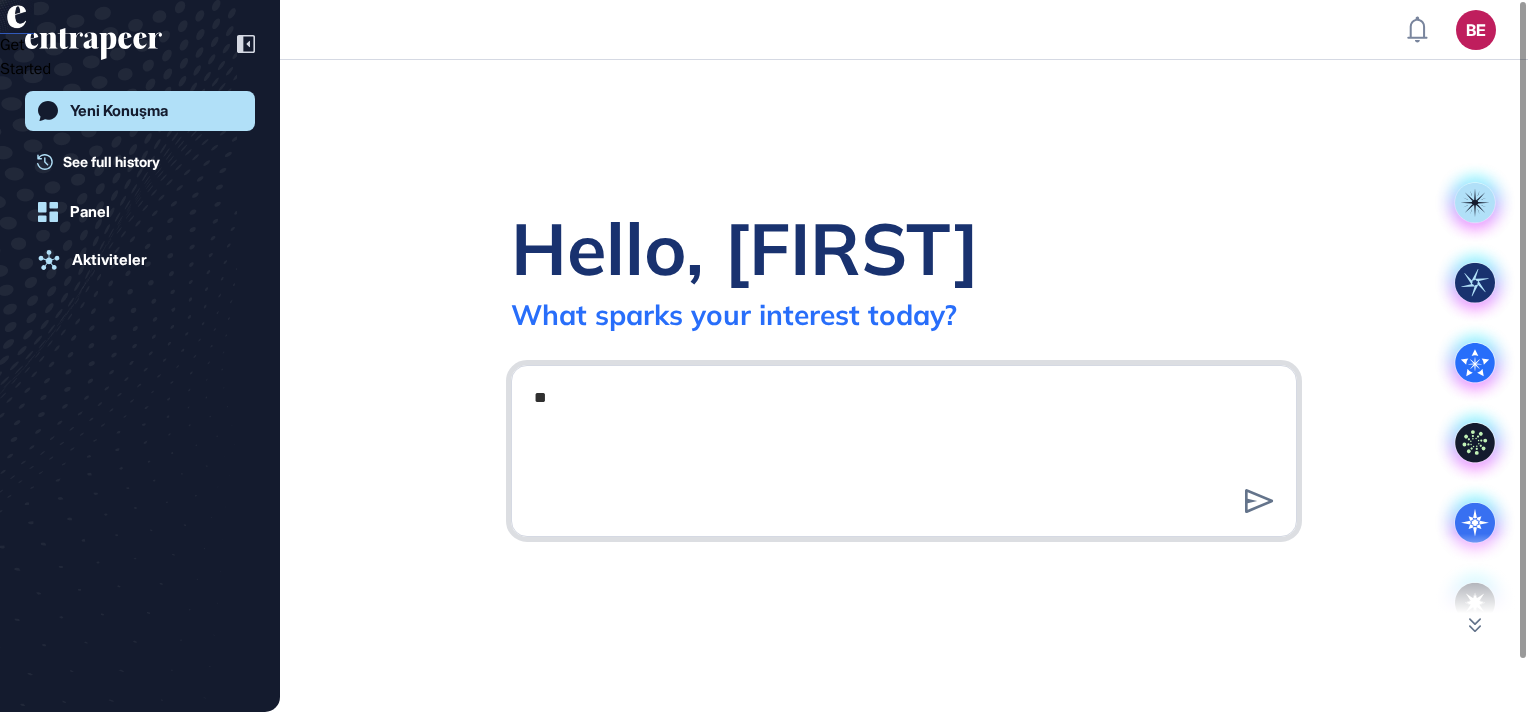 type on "*" 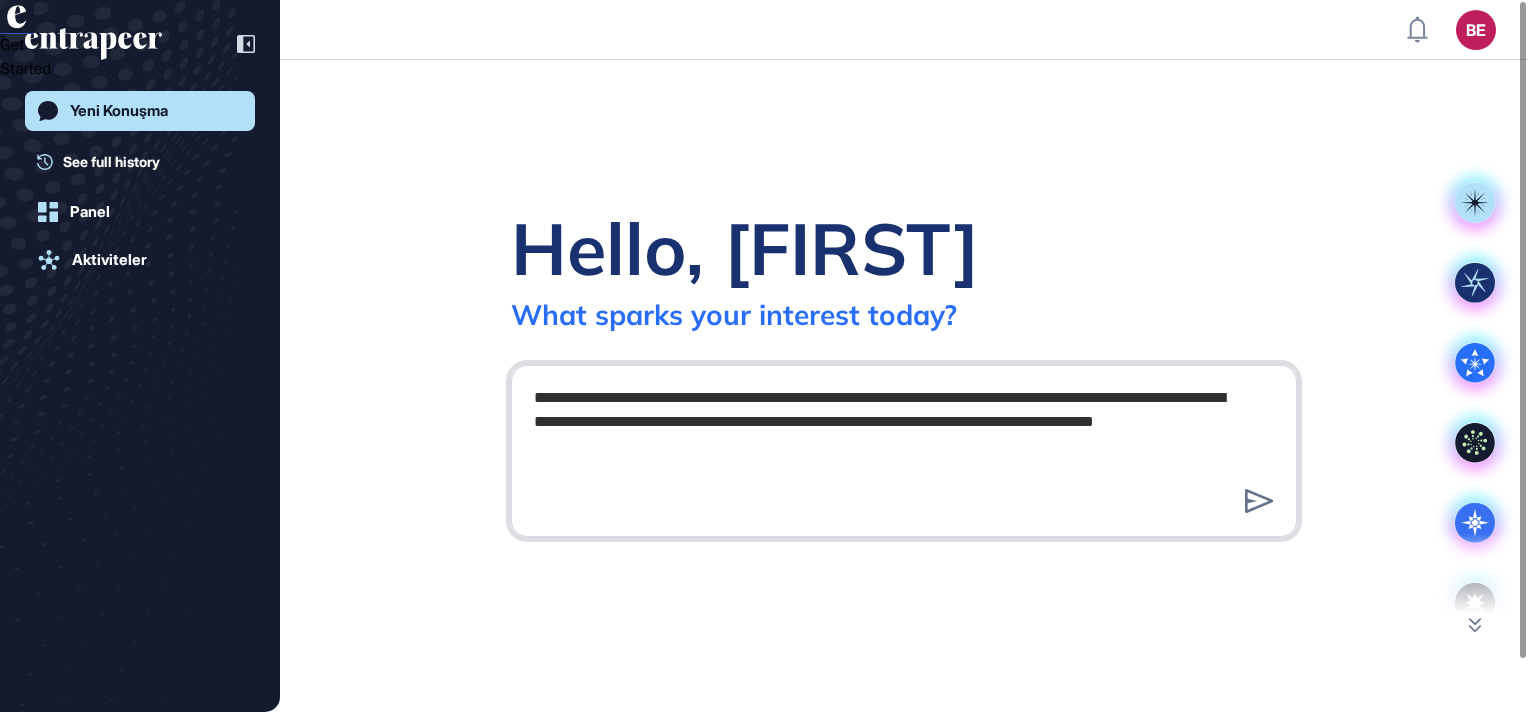 drag, startPoint x: 789, startPoint y: 445, endPoint x: 517, endPoint y: 396, distance: 276.37836 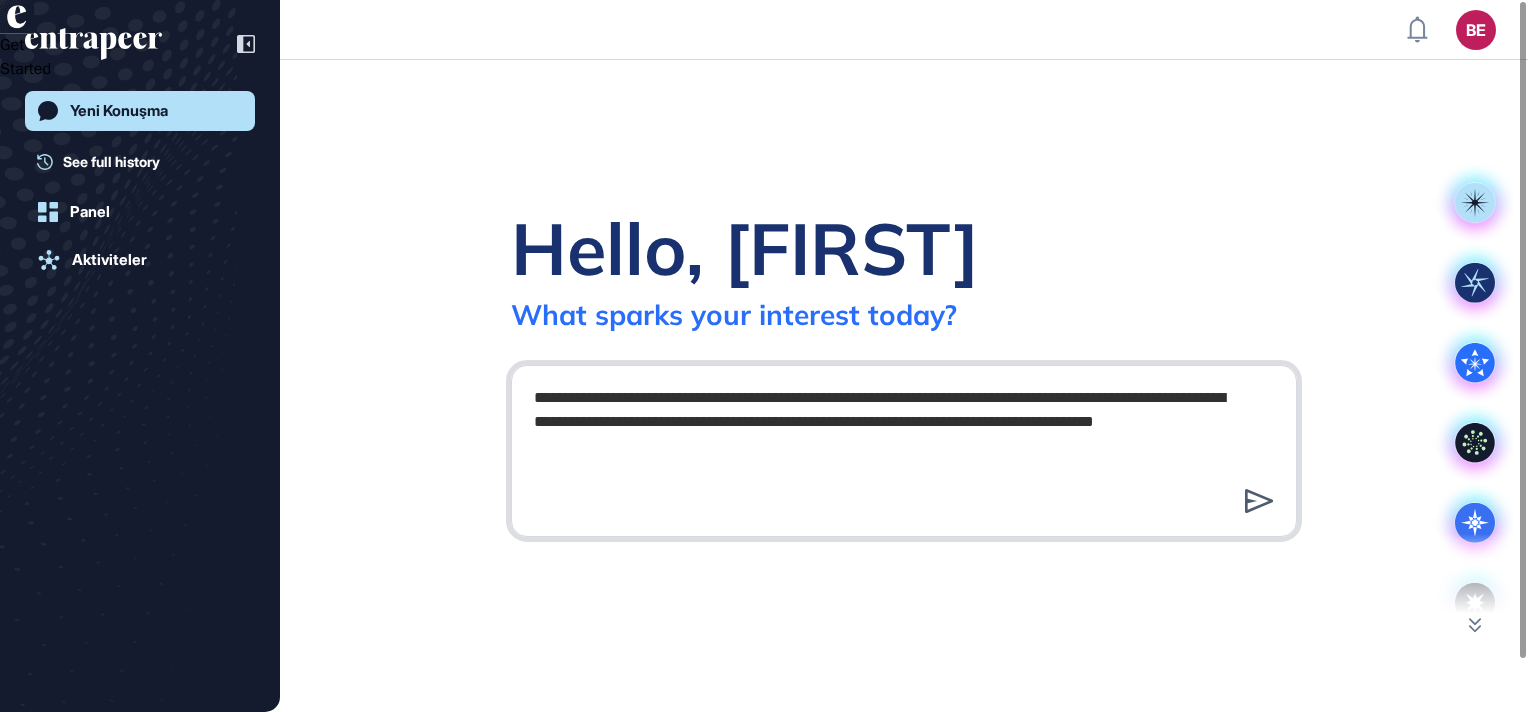 type on "**********" 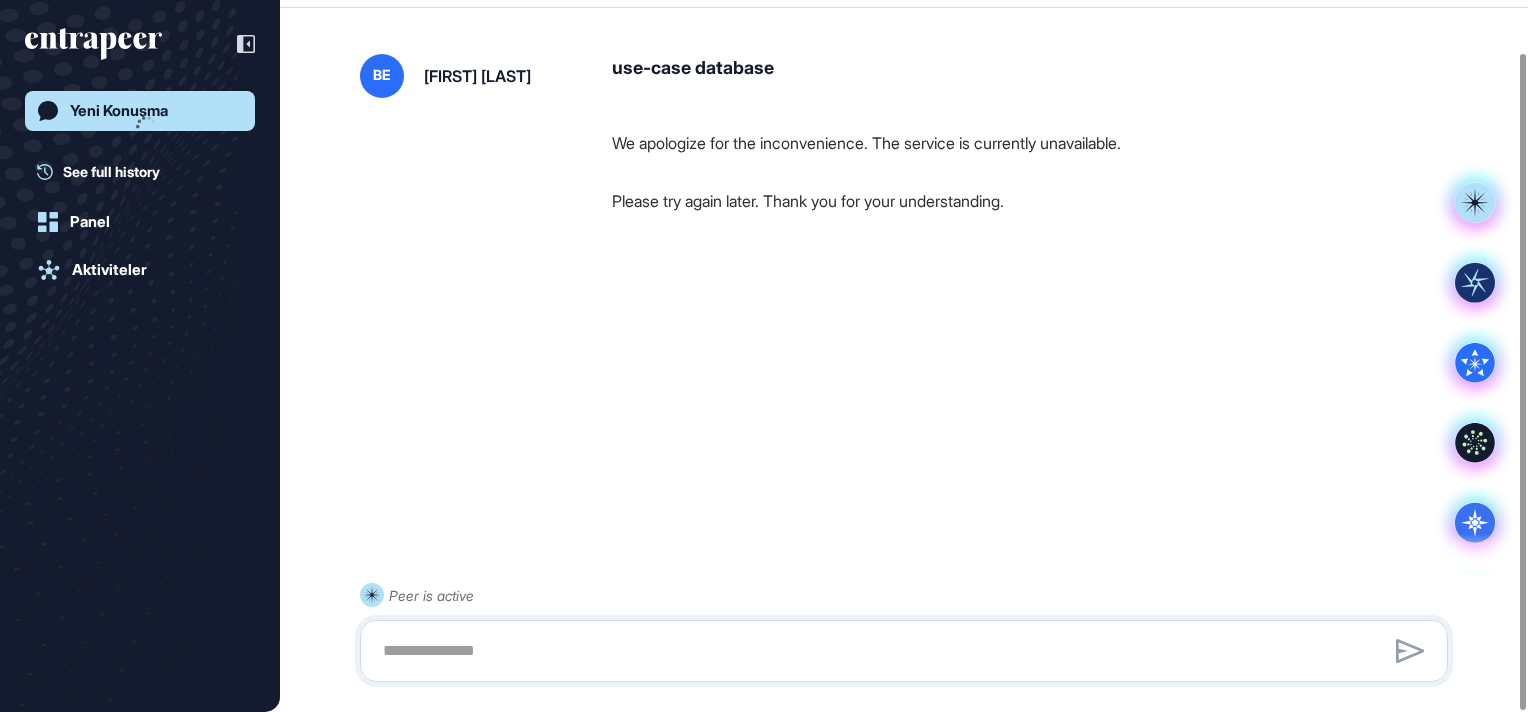 scroll, scrollTop: 56, scrollLeft: 0, axis: vertical 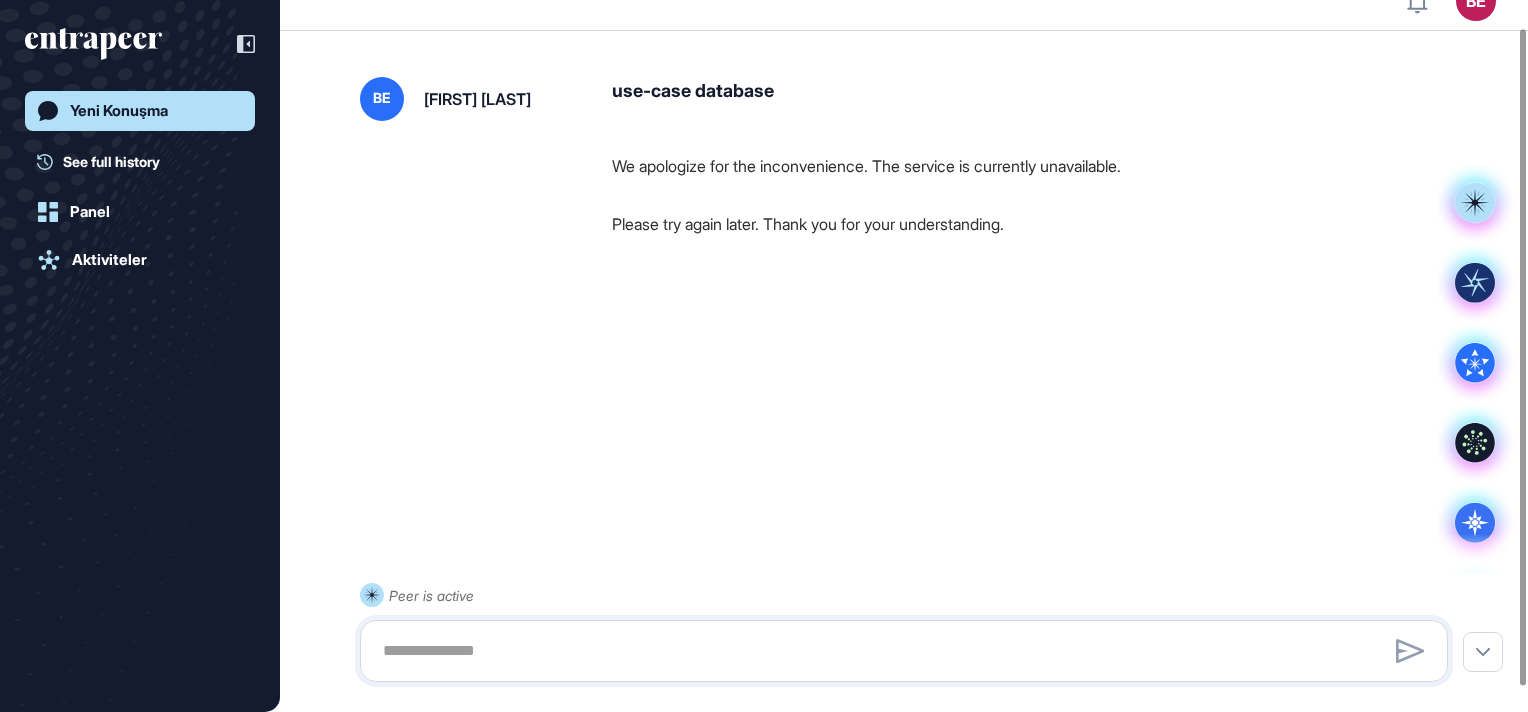 click 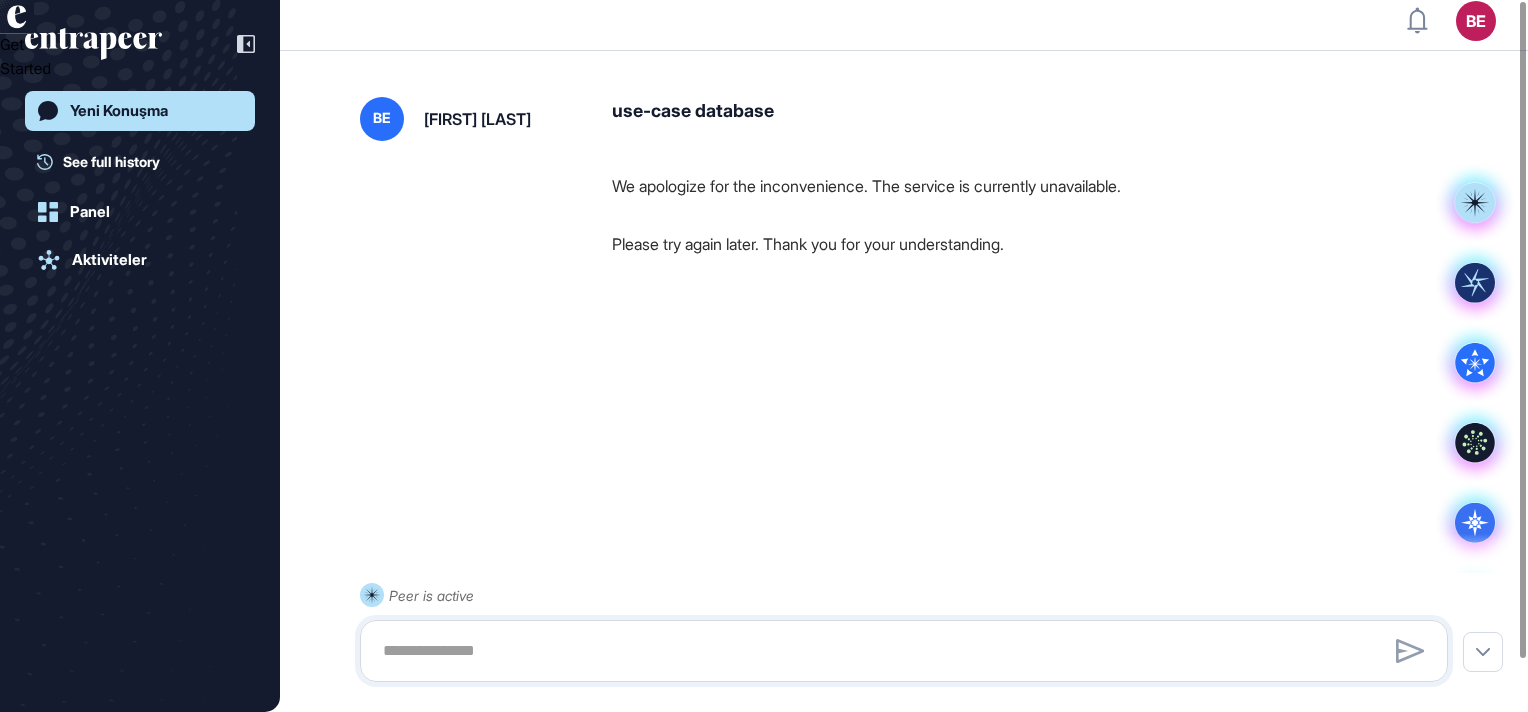 scroll, scrollTop: 0, scrollLeft: 0, axis: both 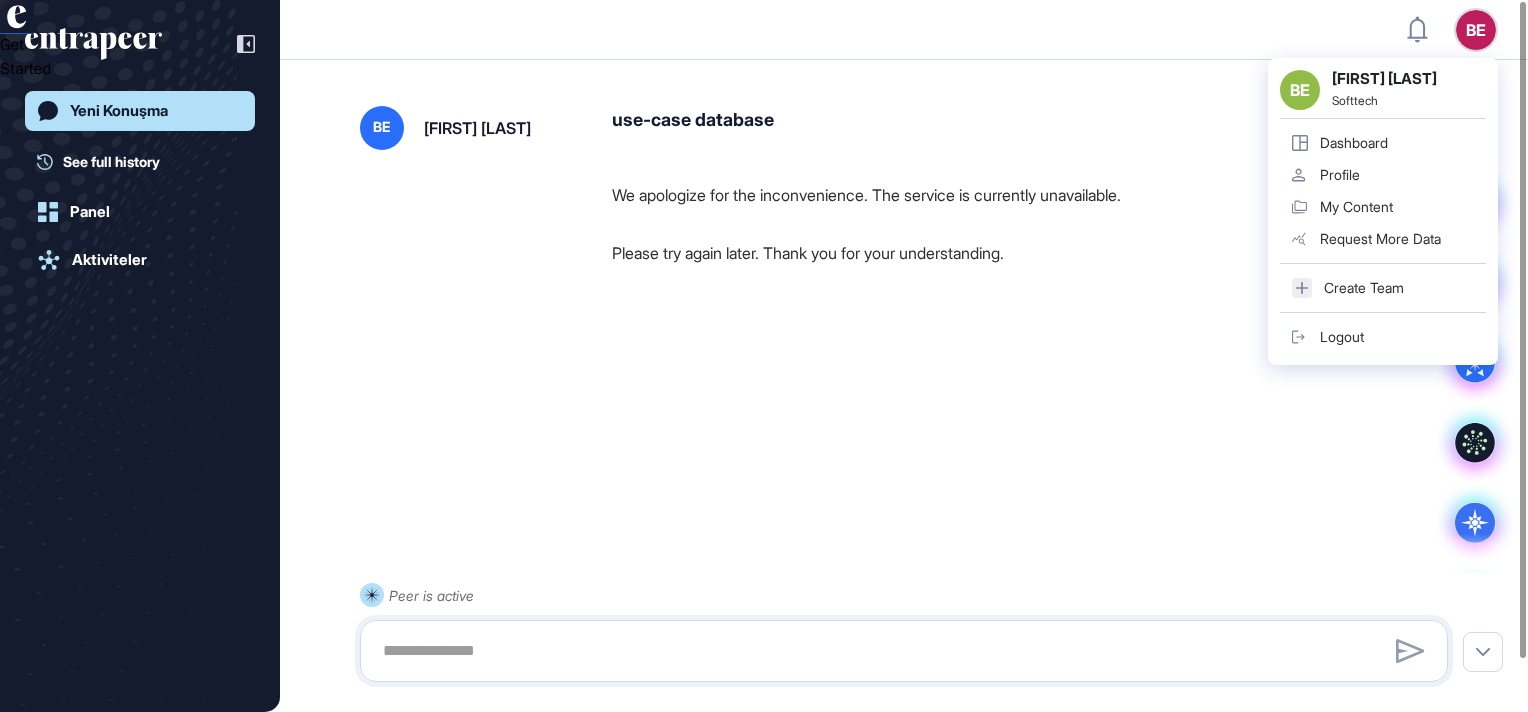 click on "BE BE Berat Çağlar Er Softtech Dashboard Profile My Content Request More Data Create Team Logout" at bounding box center (1476, 30) 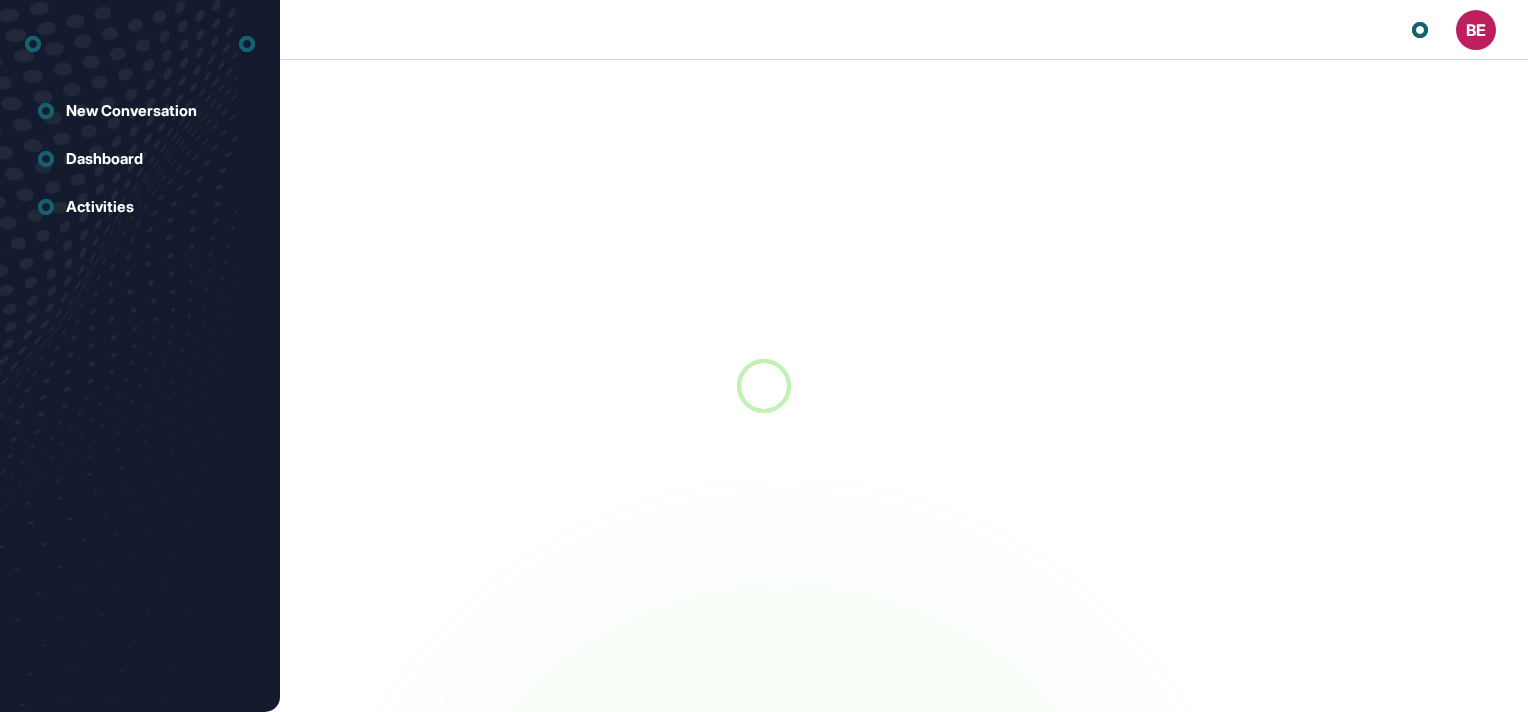 scroll, scrollTop: 0, scrollLeft: 0, axis: both 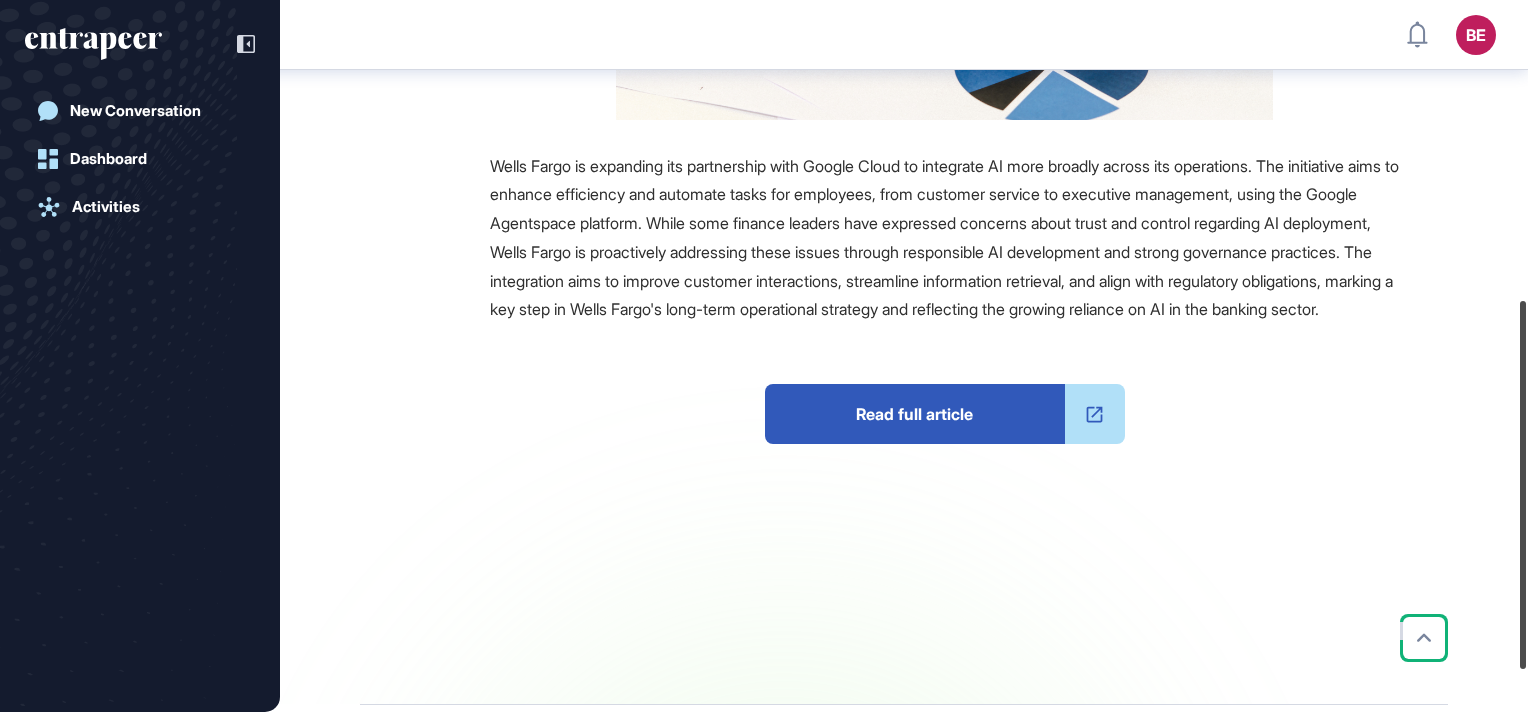 drag, startPoint x: 1522, startPoint y: 158, endPoint x: 1488, endPoint y: 436, distance: 280.0714 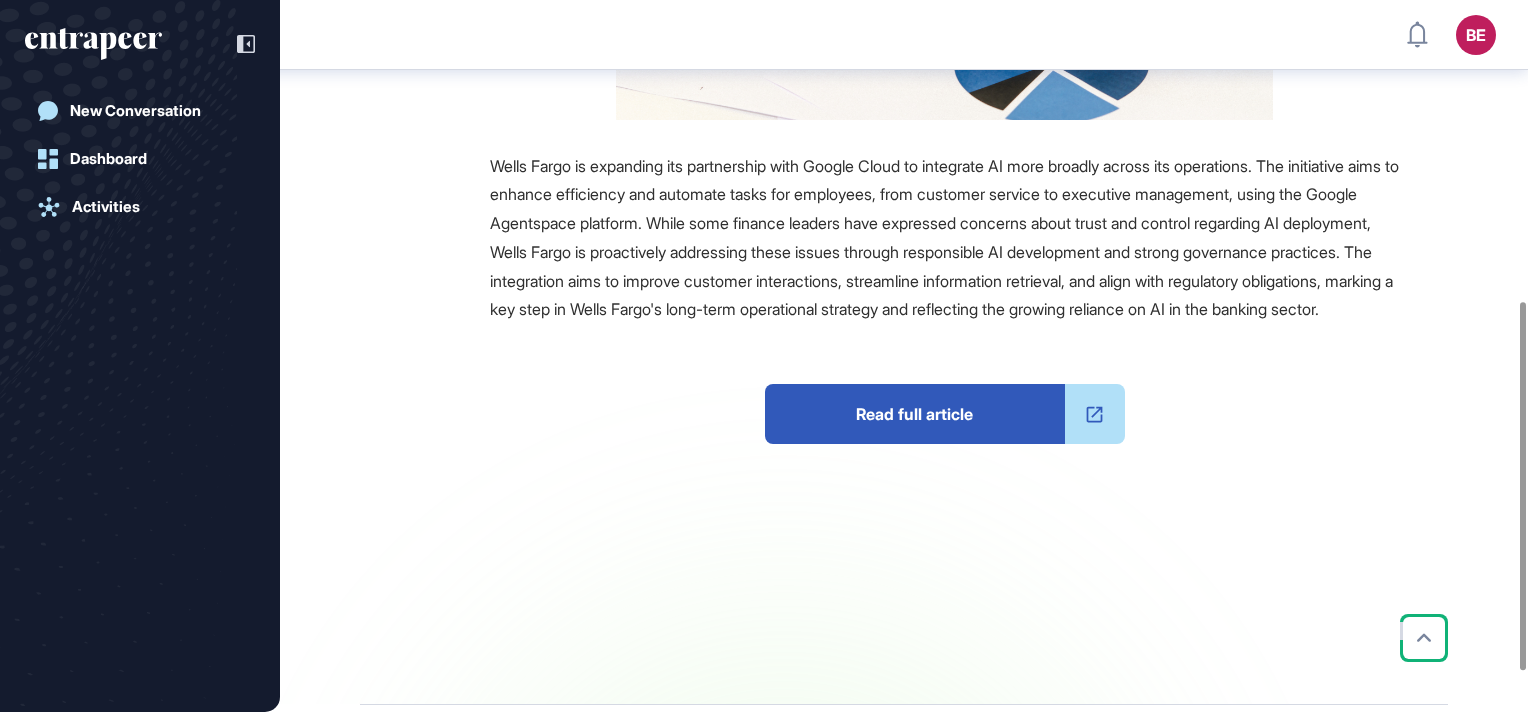 click on "Read full article" at bounding box center [915, 414] 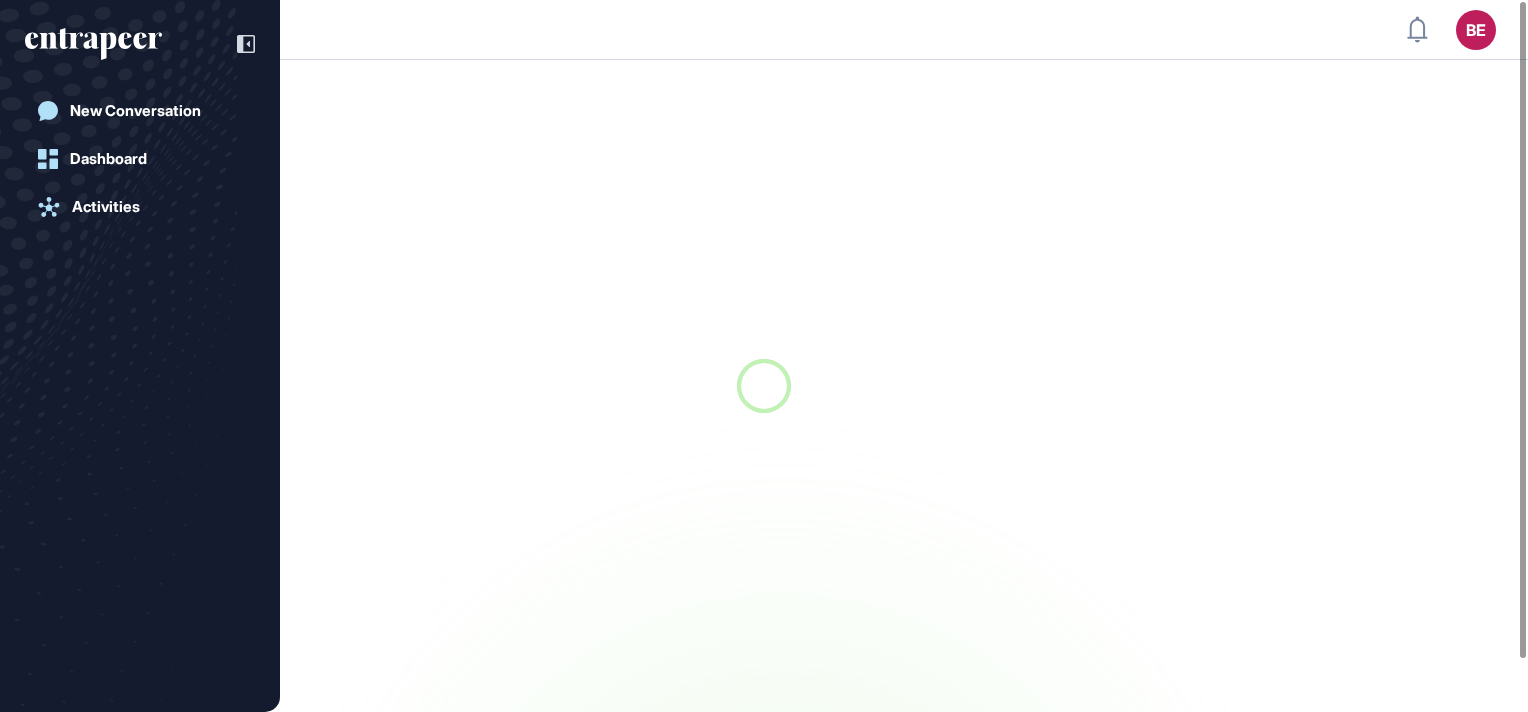 scroll, scrollTop: 0, scrollLeft: 0, axis: both 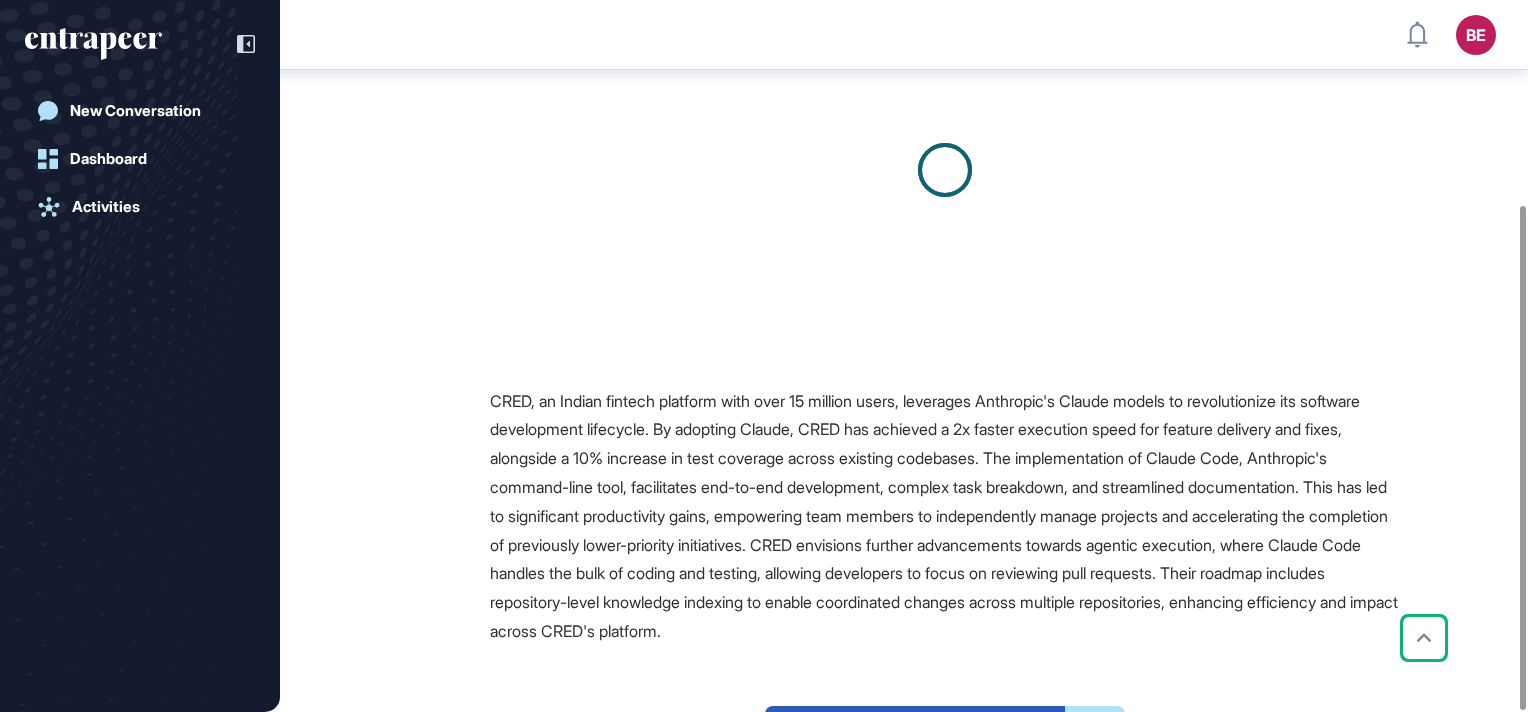 click on "Read full article" at bounding box center [915, 736] 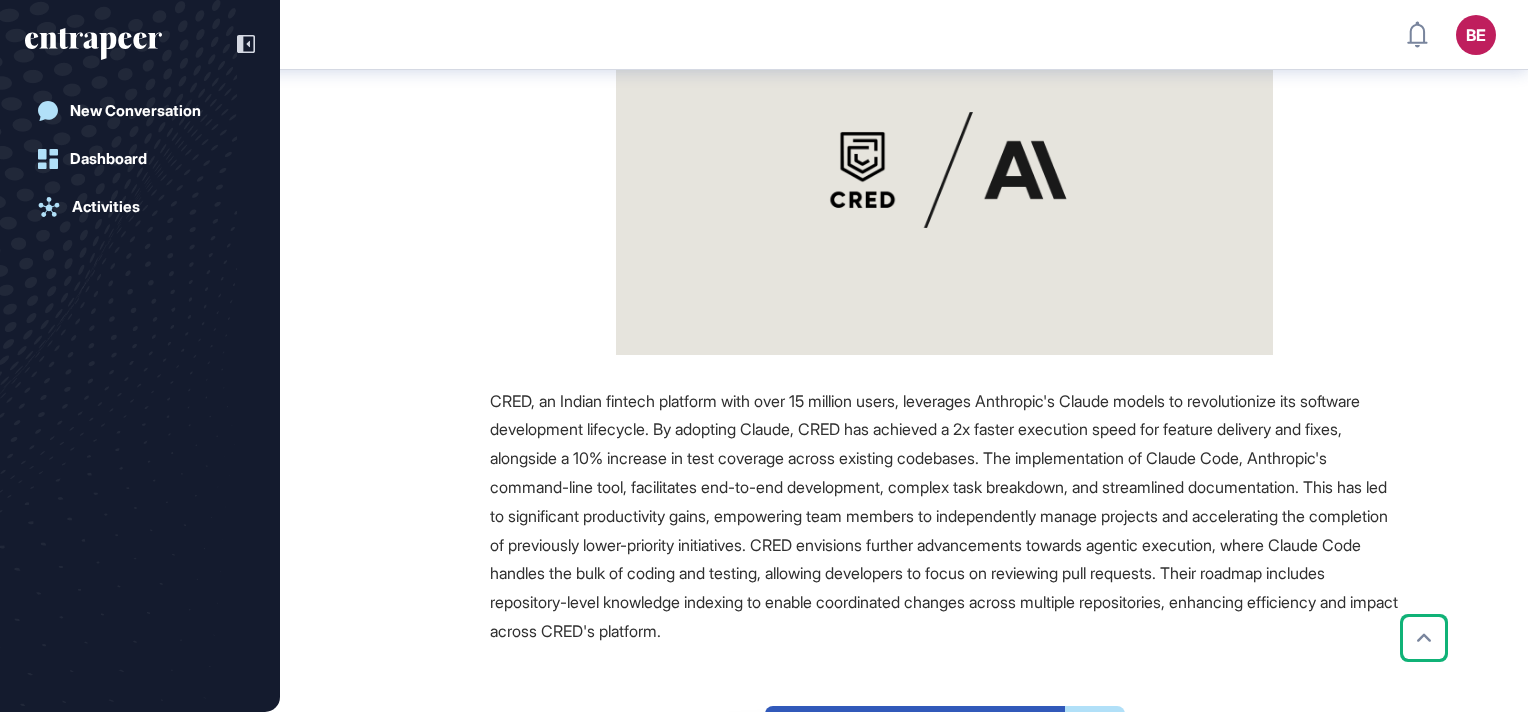 scroll, scrollTop: 658, scrollLeft: 0, axis: vertical 